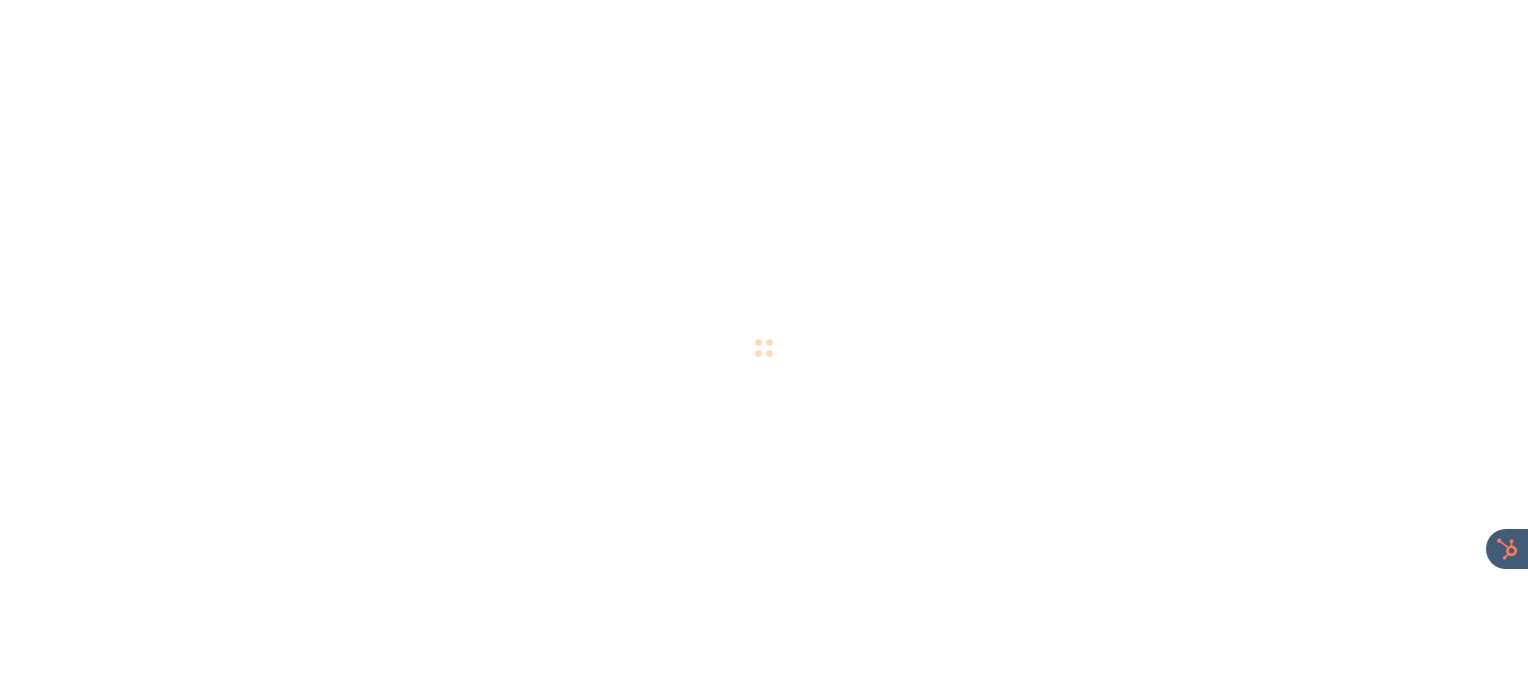 scroll, scrollTop: 0, scrollLeft: 0, axis: both 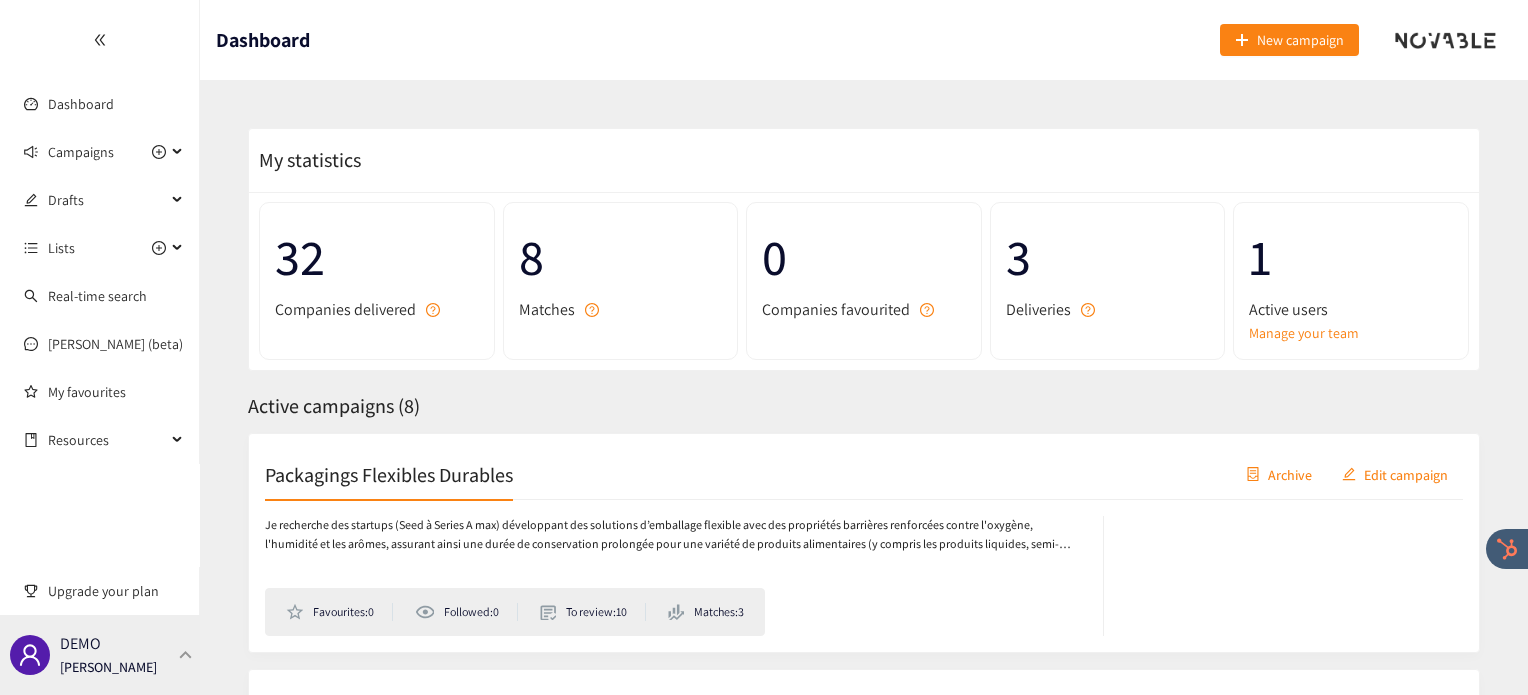 click on "DEMO Irene Violetta" at bounding box center (100, 655) 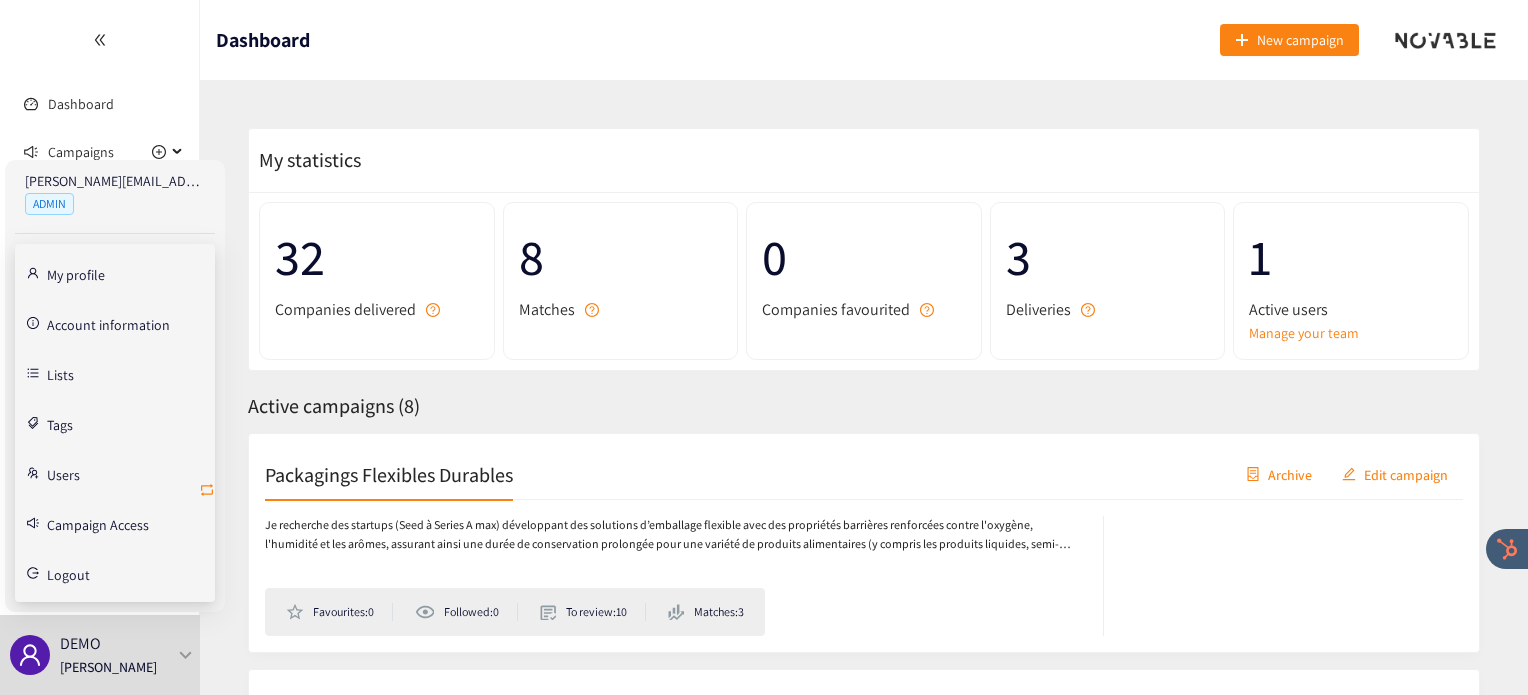 click 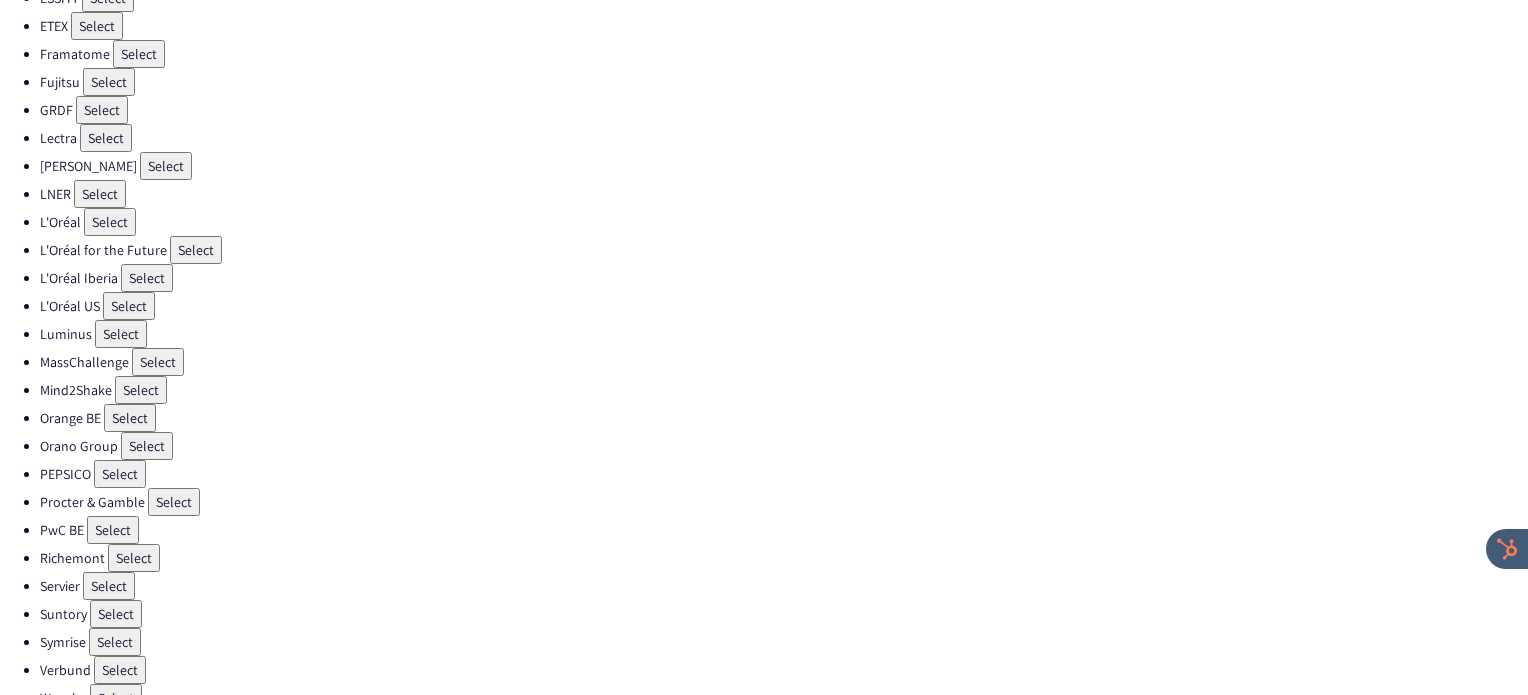 scroll, scrollTop: 538, scrollLeft: 0, axis: vertical 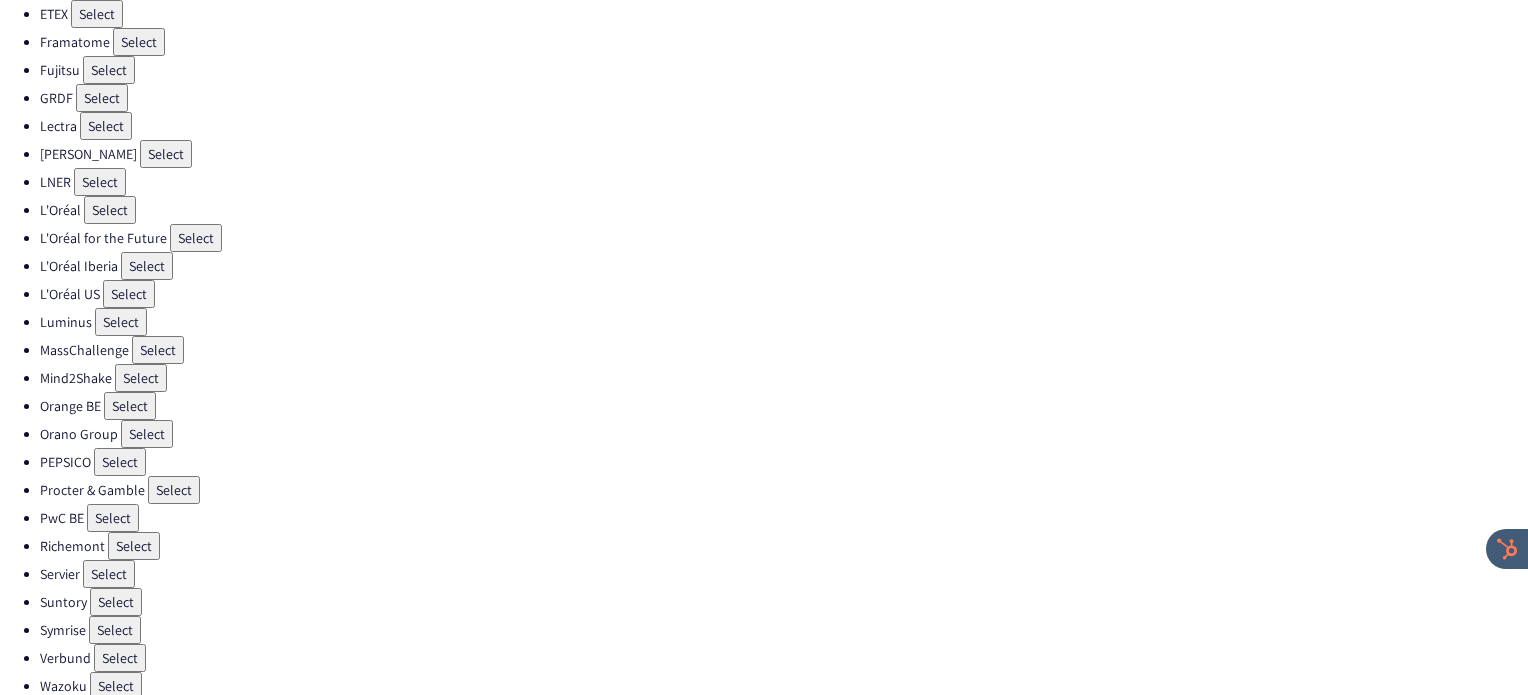 click on "Select" at bounding box center [134, 546] 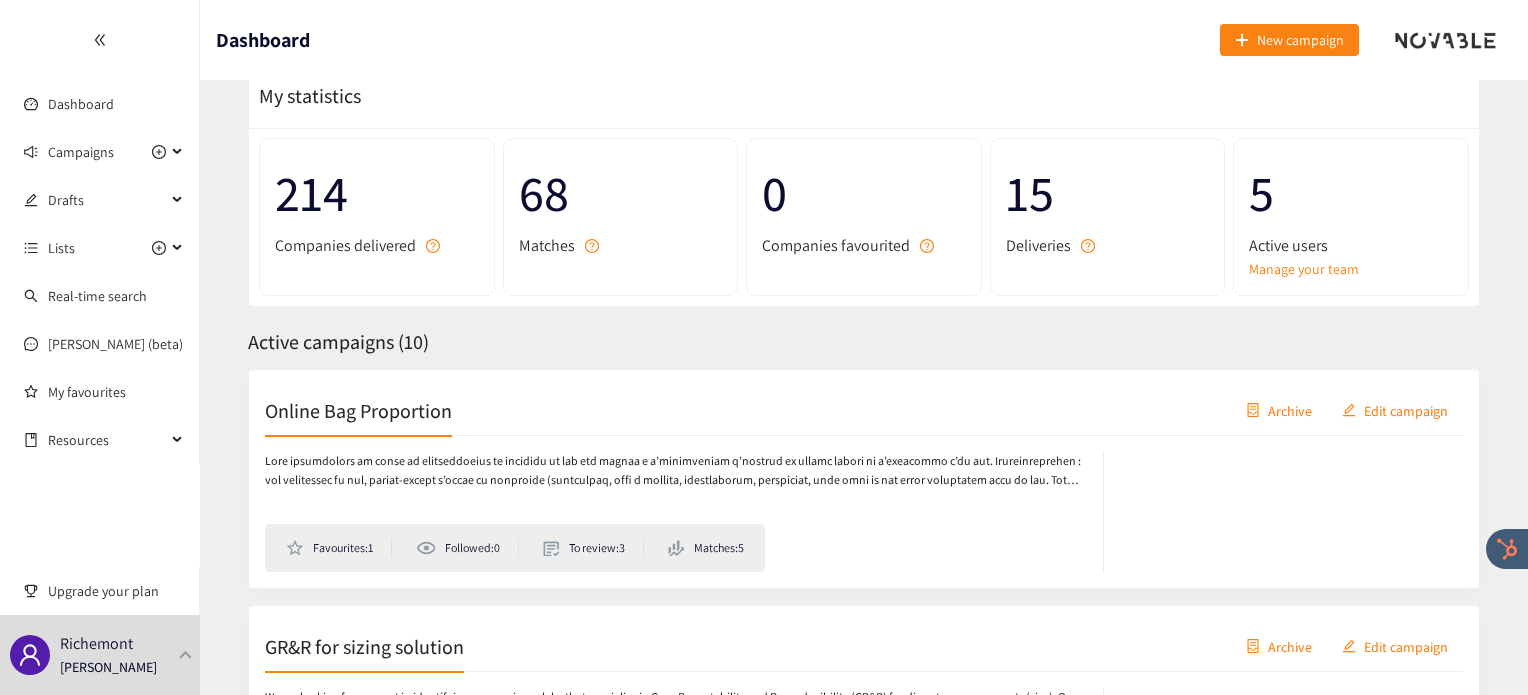 scroll, scrollTop: 64, scrollLeft: 0, axis: vertical 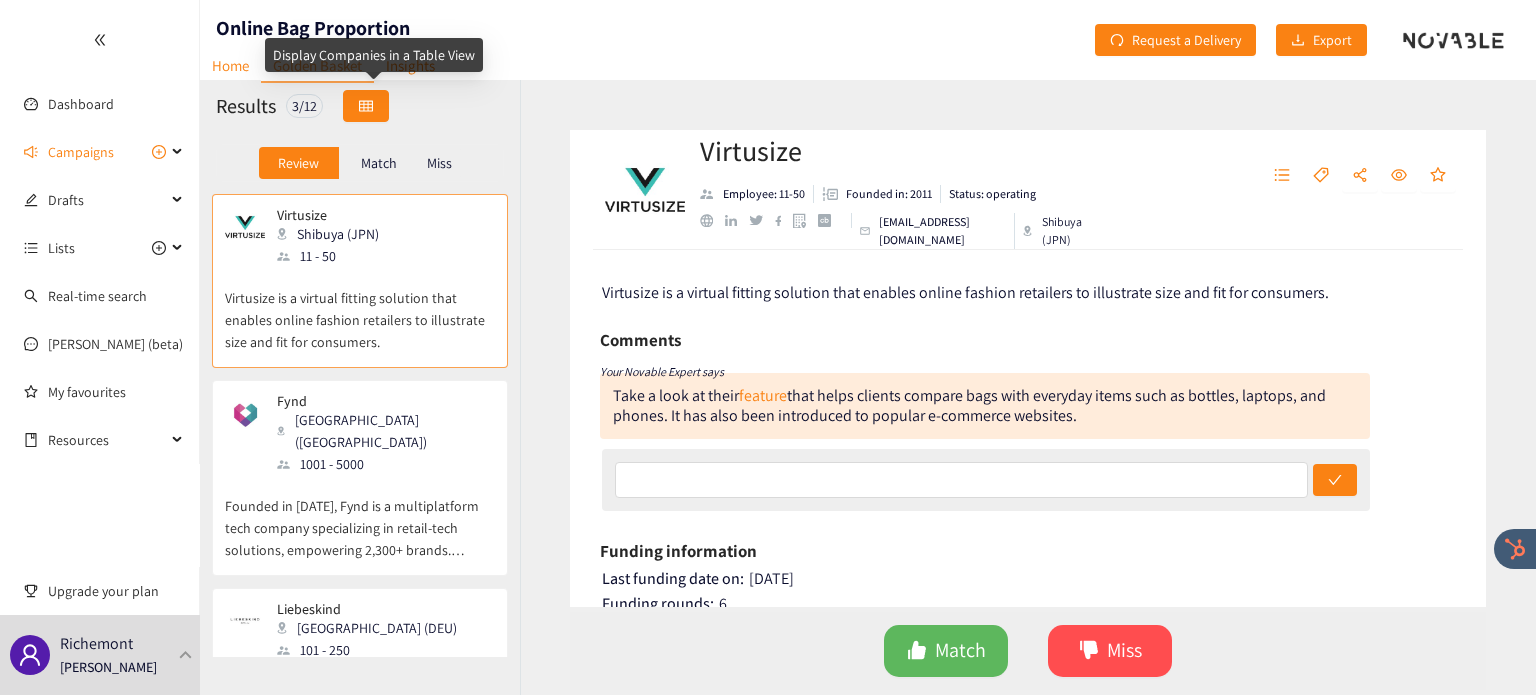 click at bounding box center [366, 106] 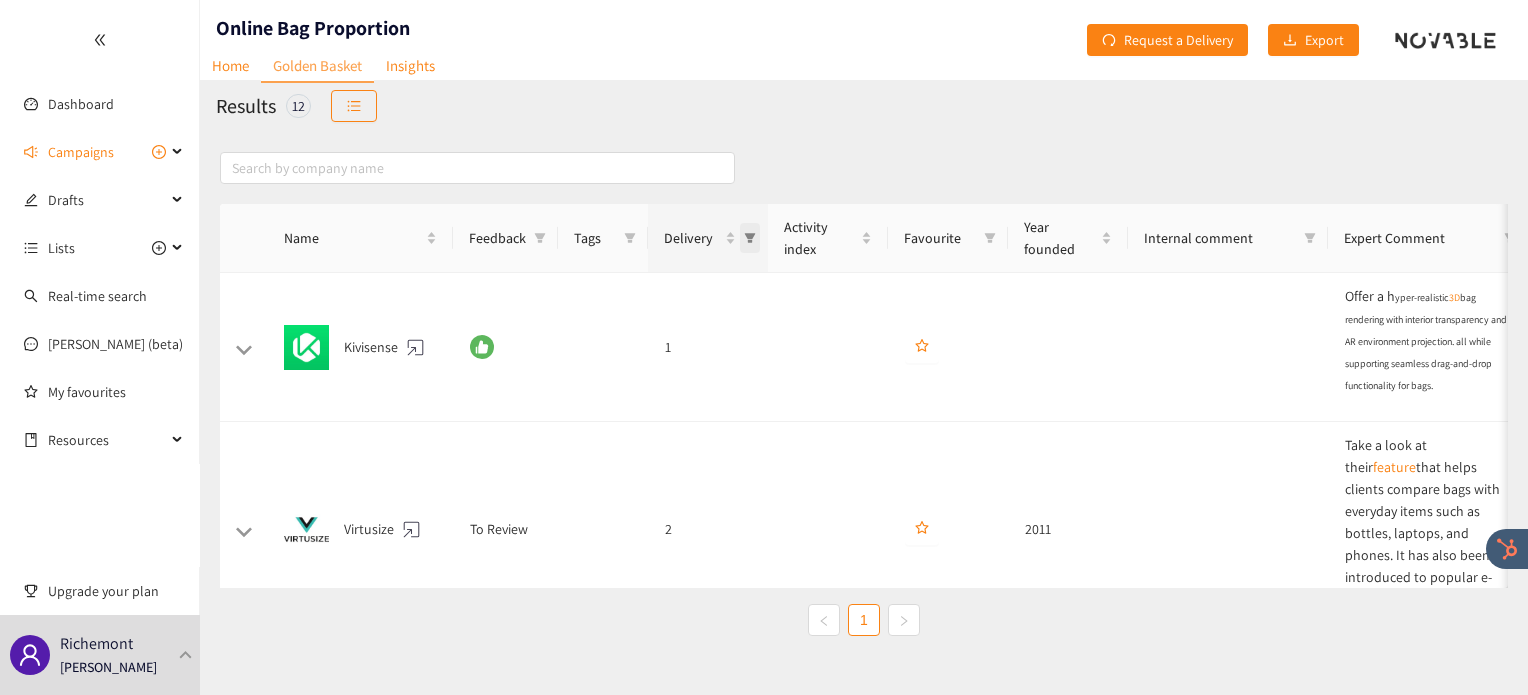 click 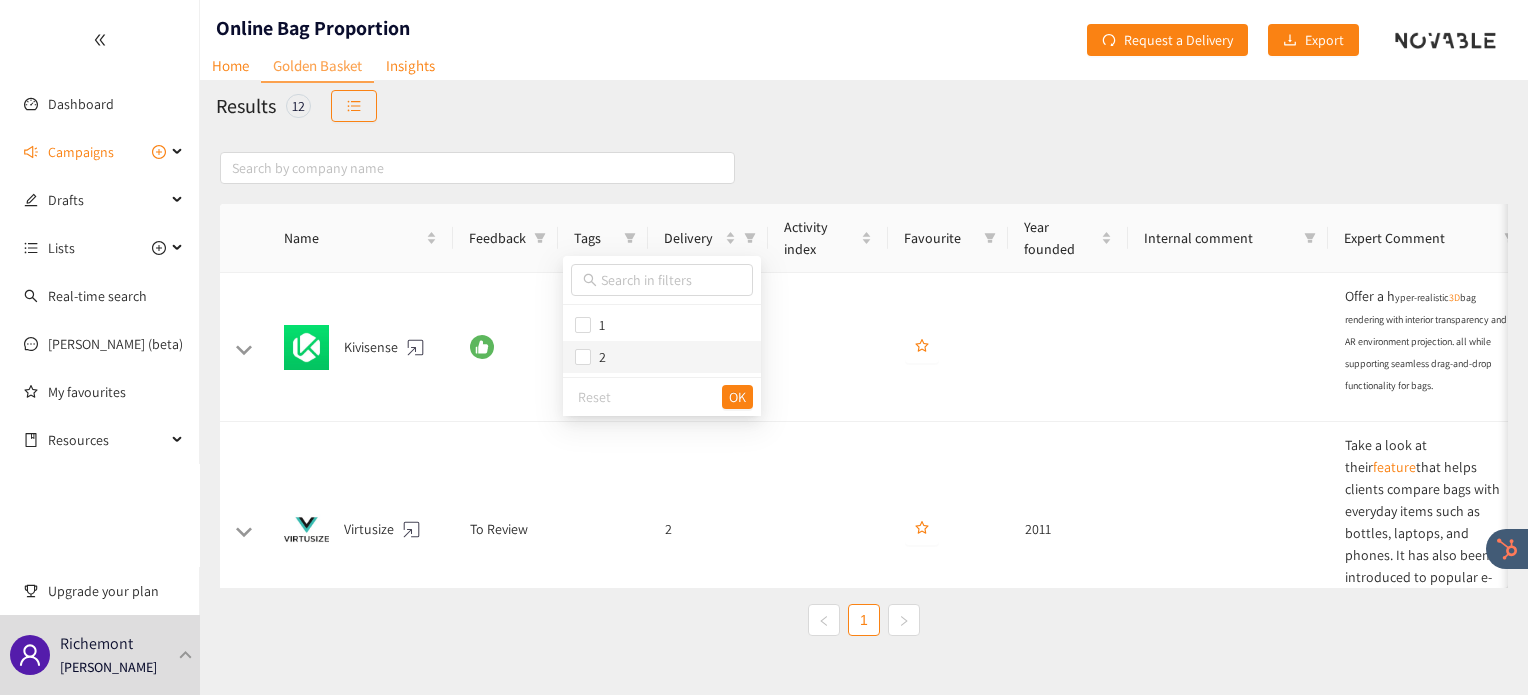 click on "2" at bounding box center [662, 357] 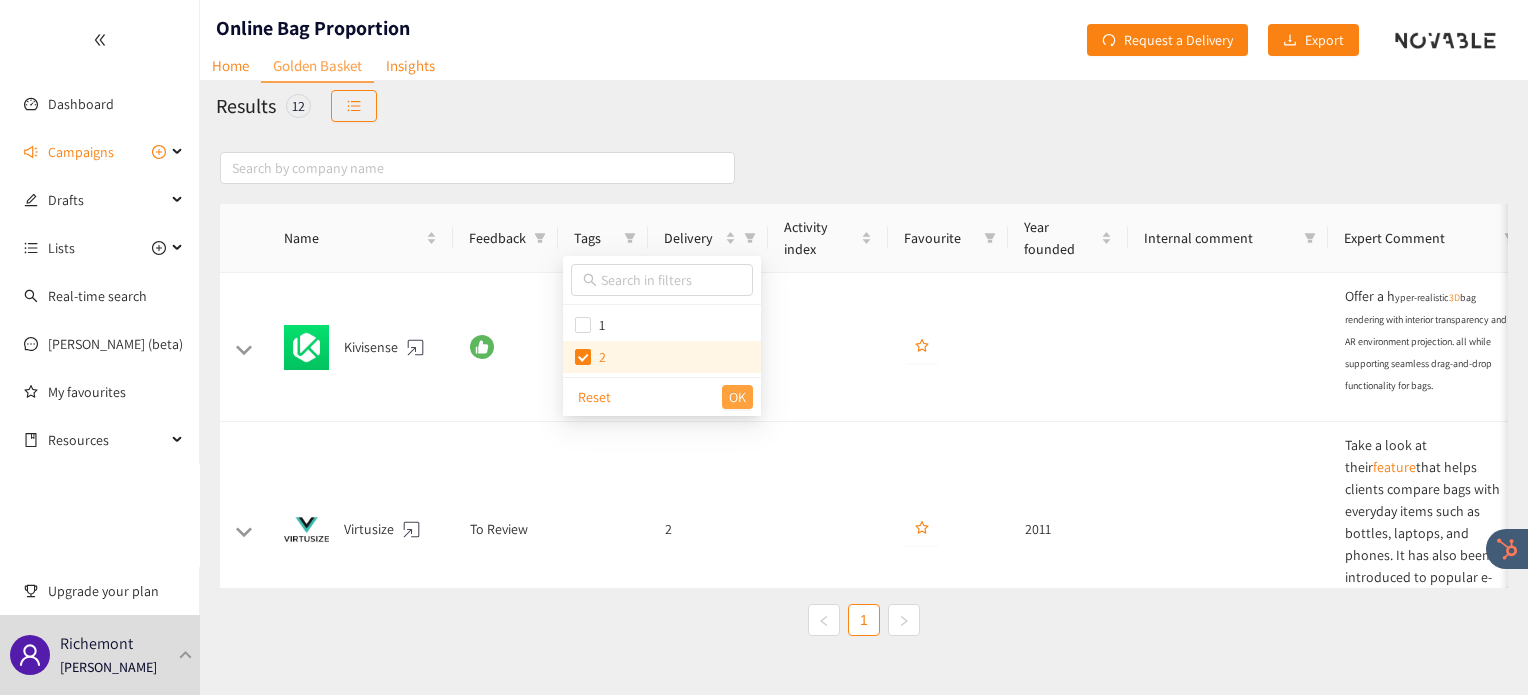 click on "OK" at bounding box center (737, 397) 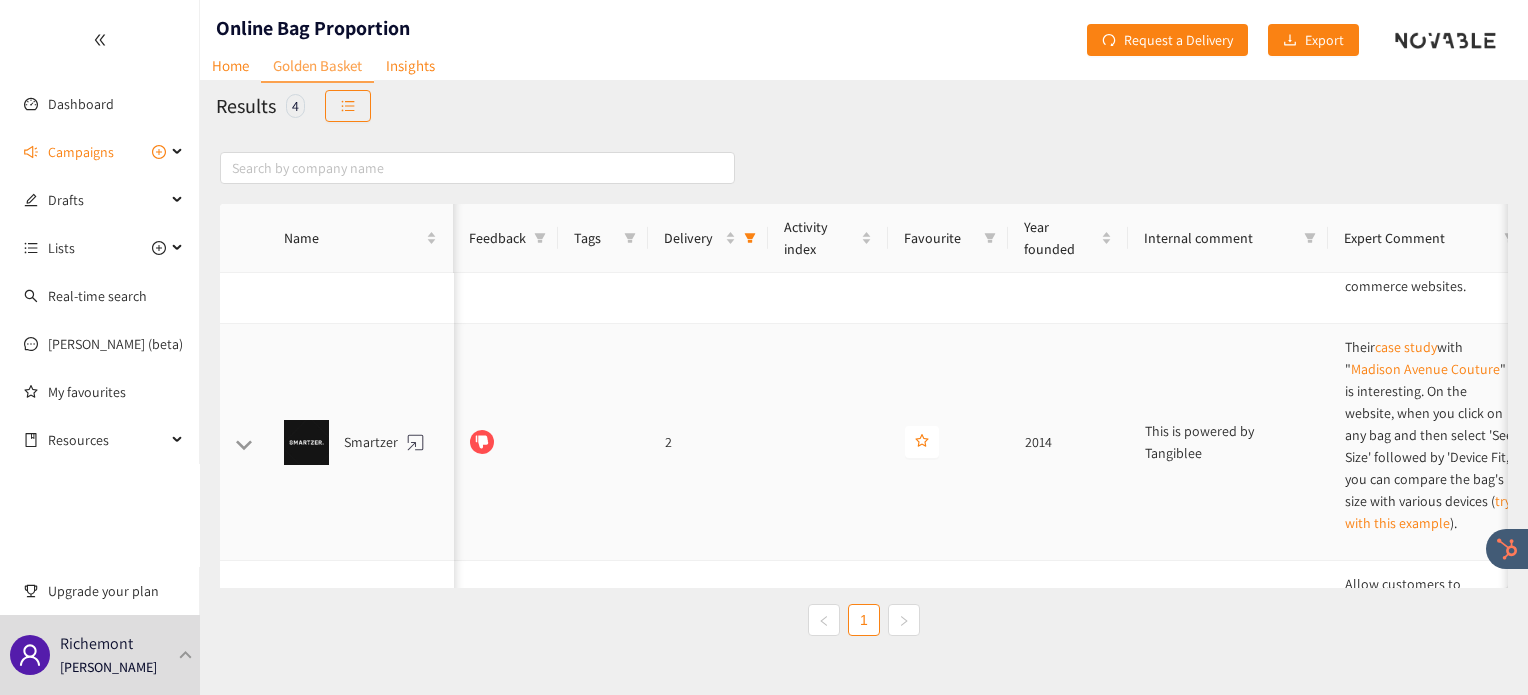 scroll, scrollTop: 164, scrollLeft: 258, axis: both 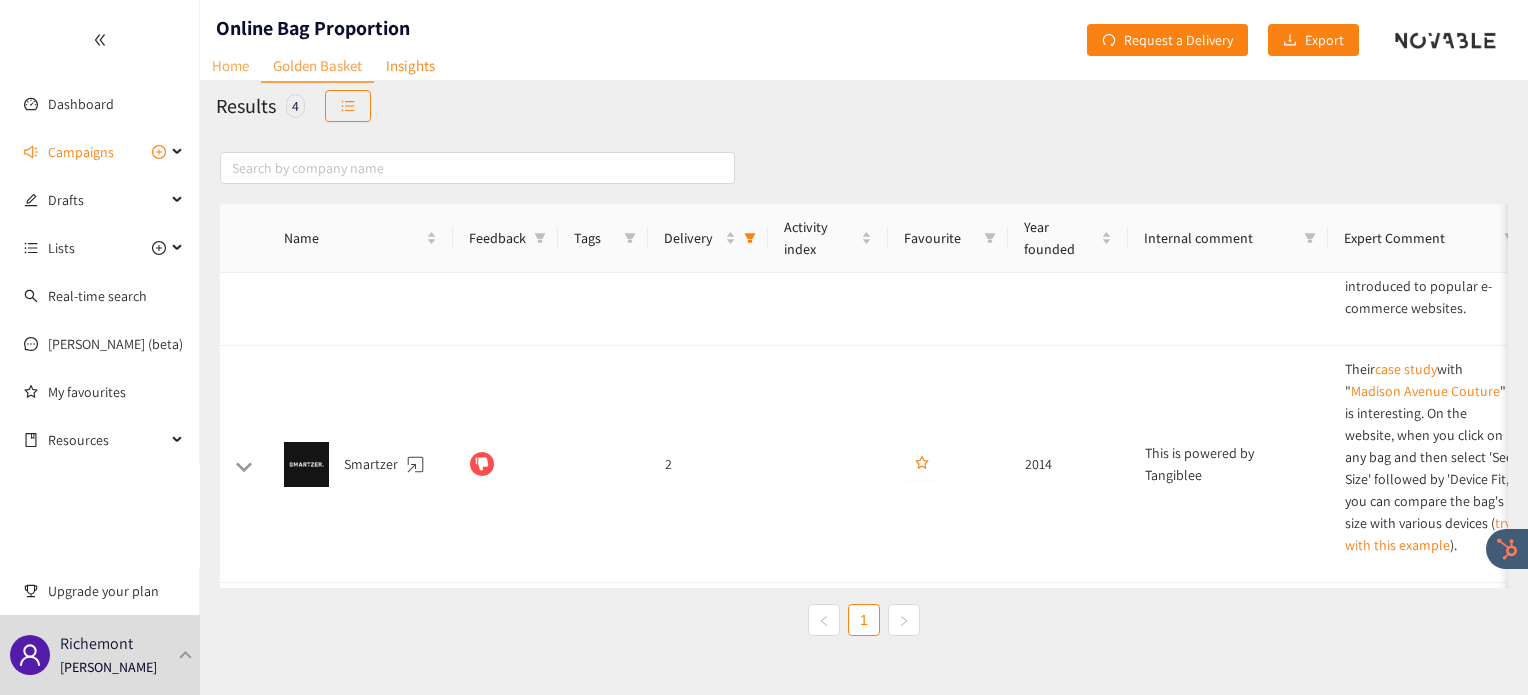 click on "Home" at bounding box center [230, 65] 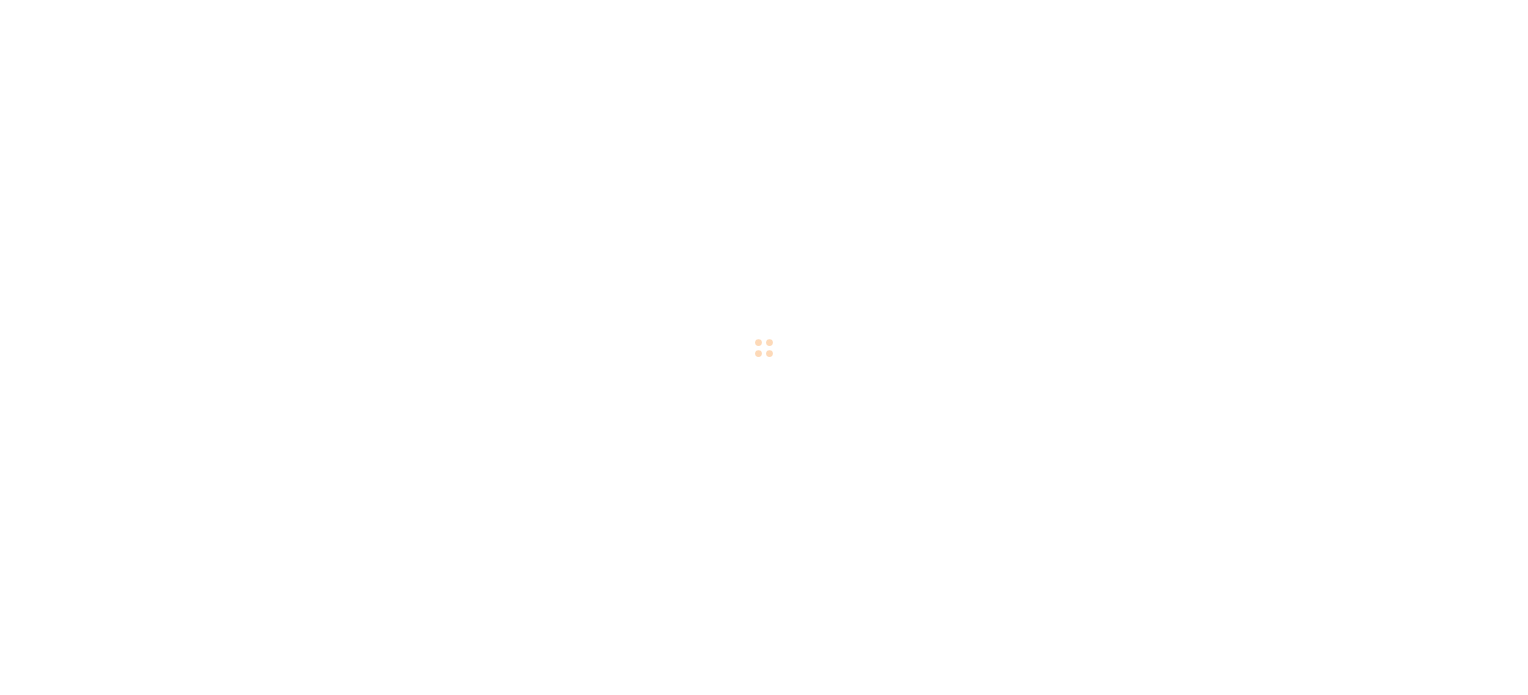 scroll, scrollTop: 0, scrollLeft: 0, axis: both 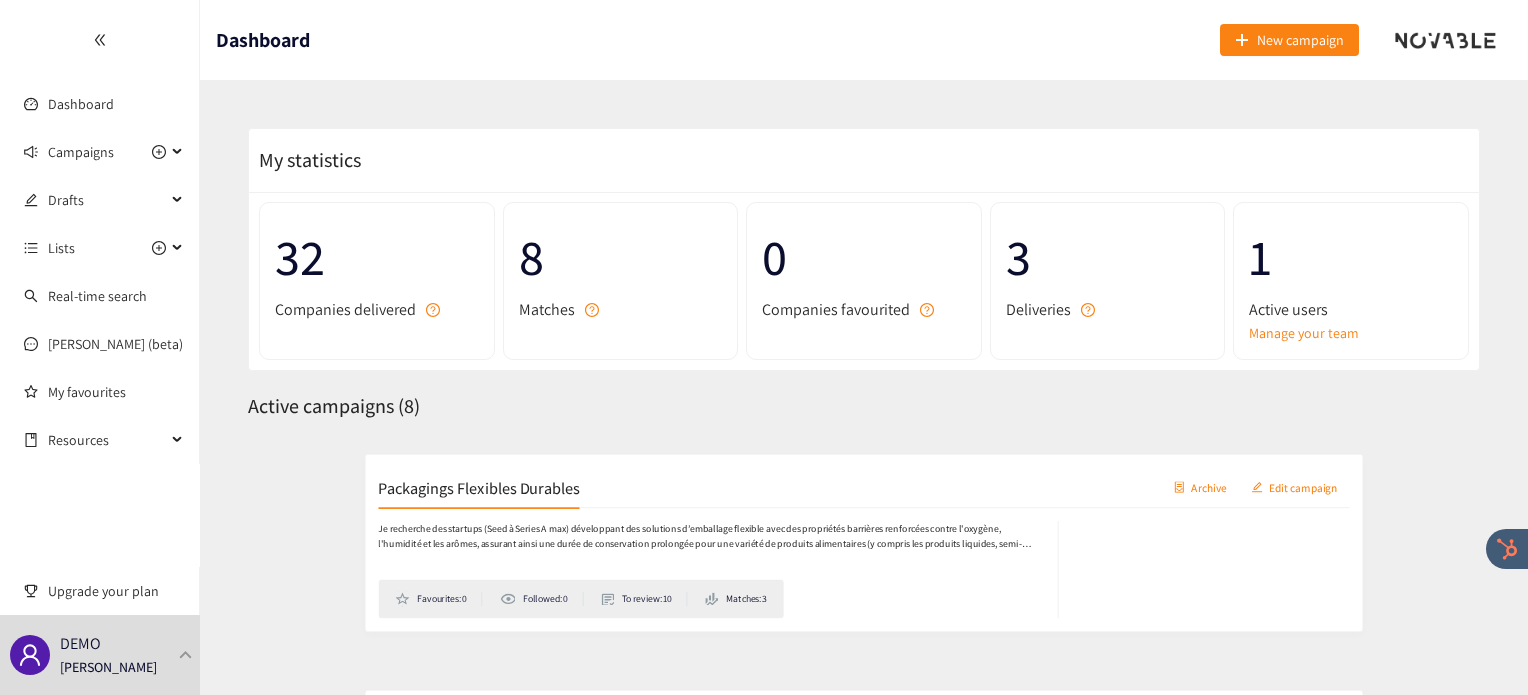 click on "DEMO Irene Violetta" at bounding box center (100, 655) 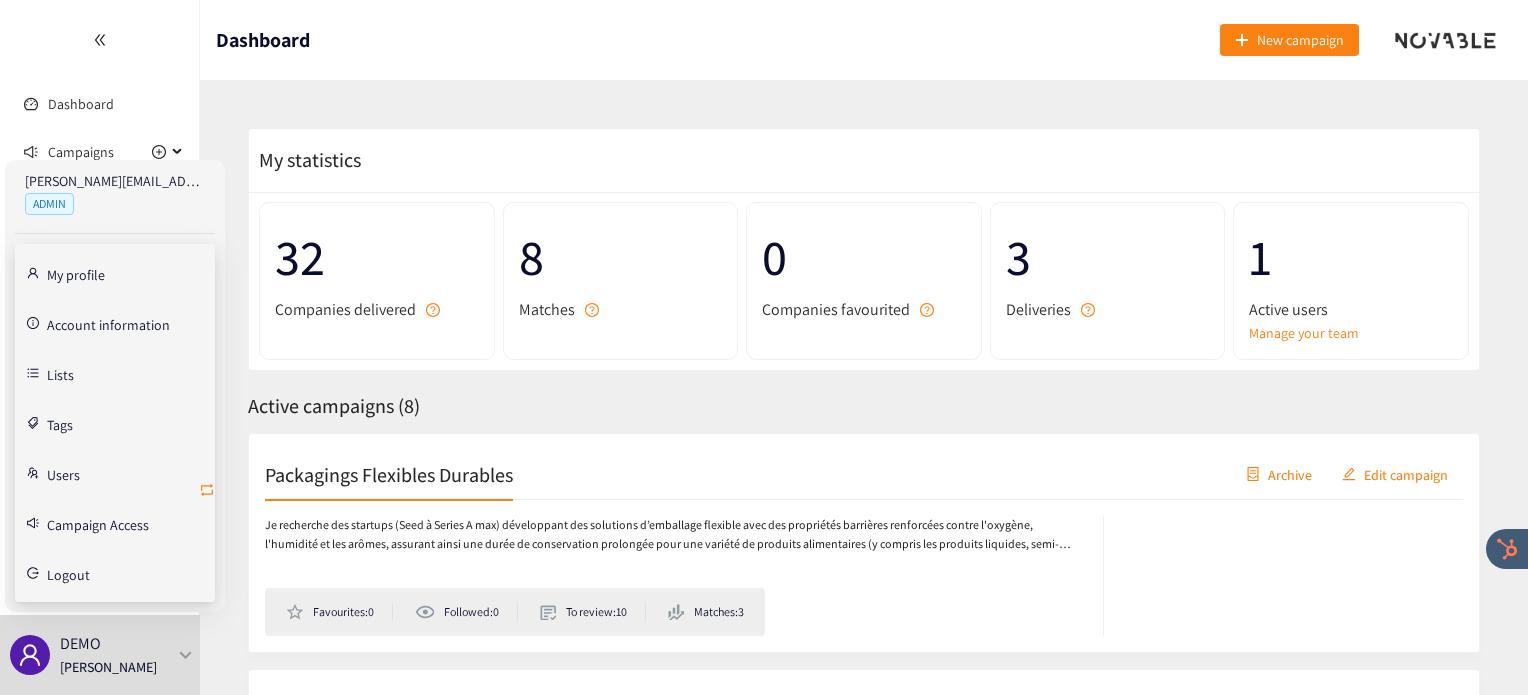 click 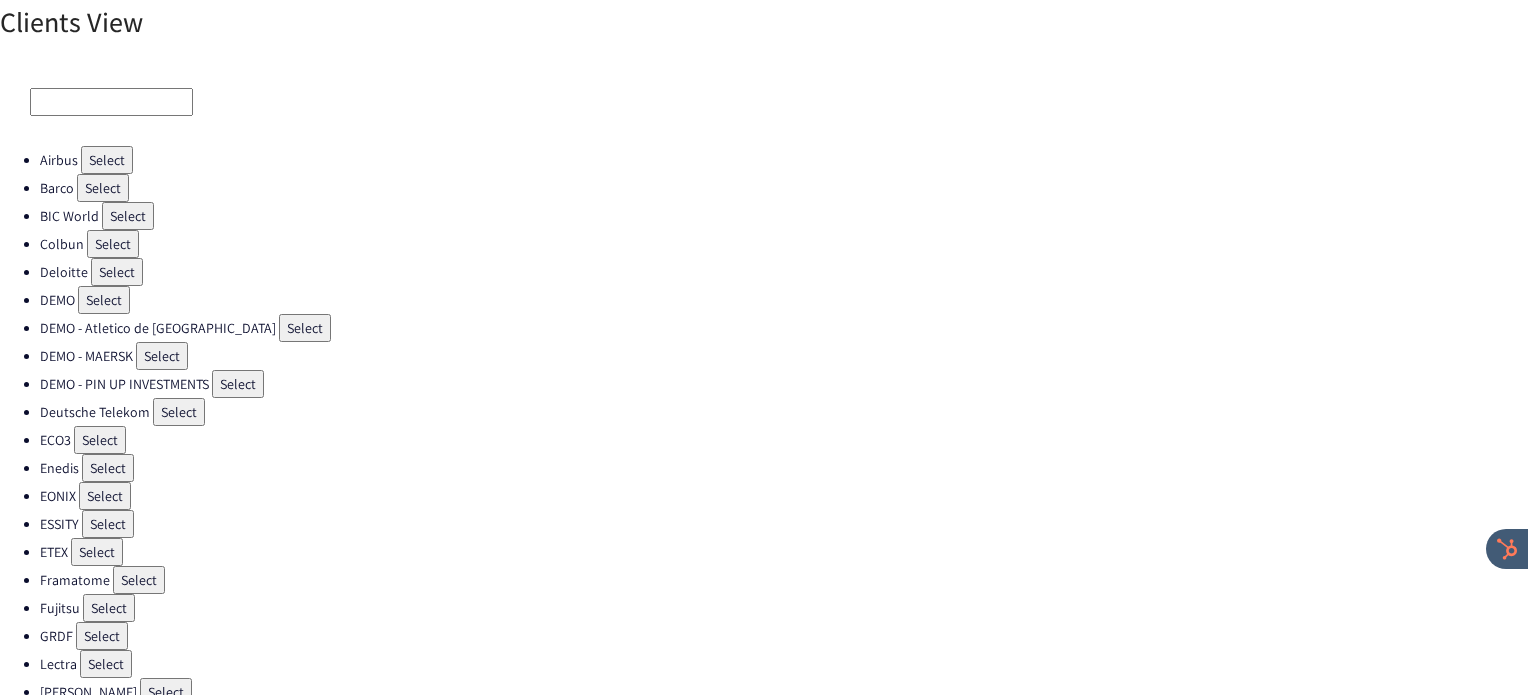 click on "Select" at bounding box center (100, 440) 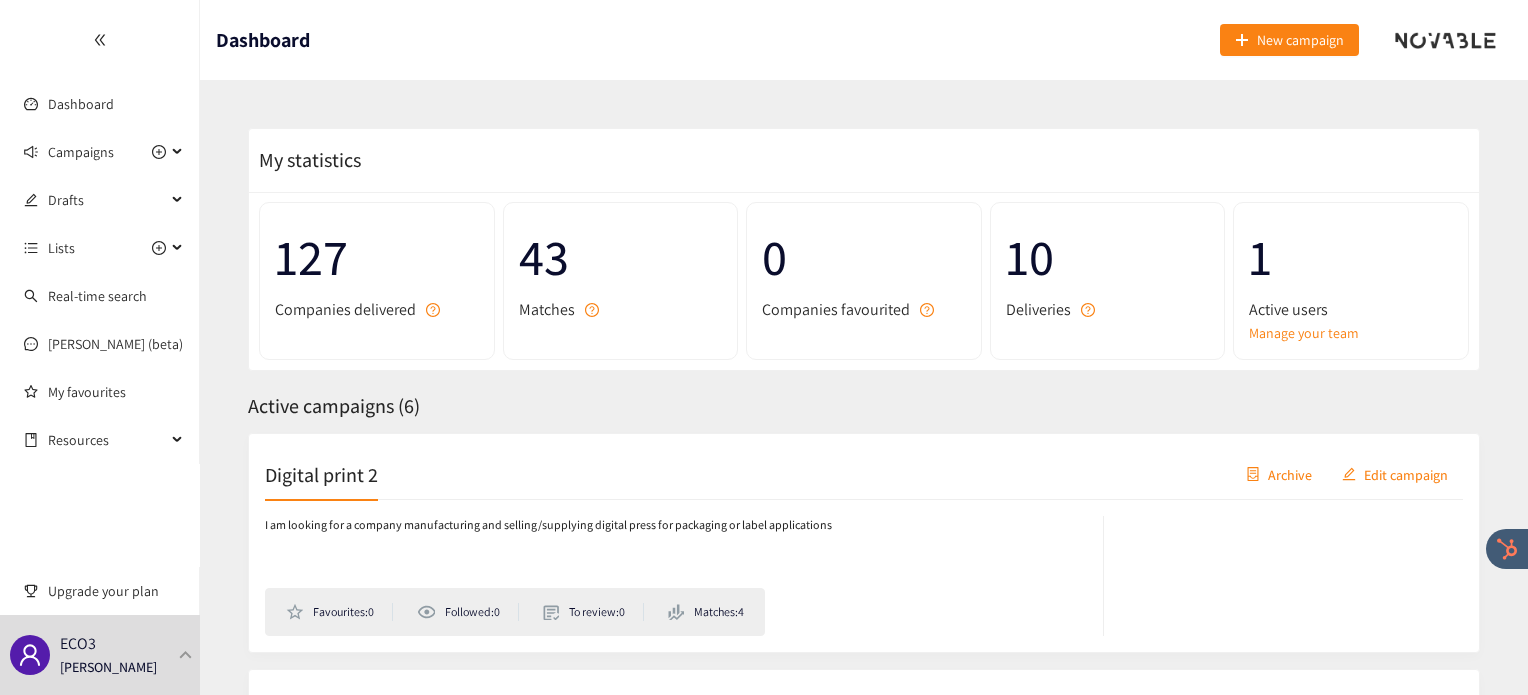 click on "Digital print 2" at bounding box center (321, 474) 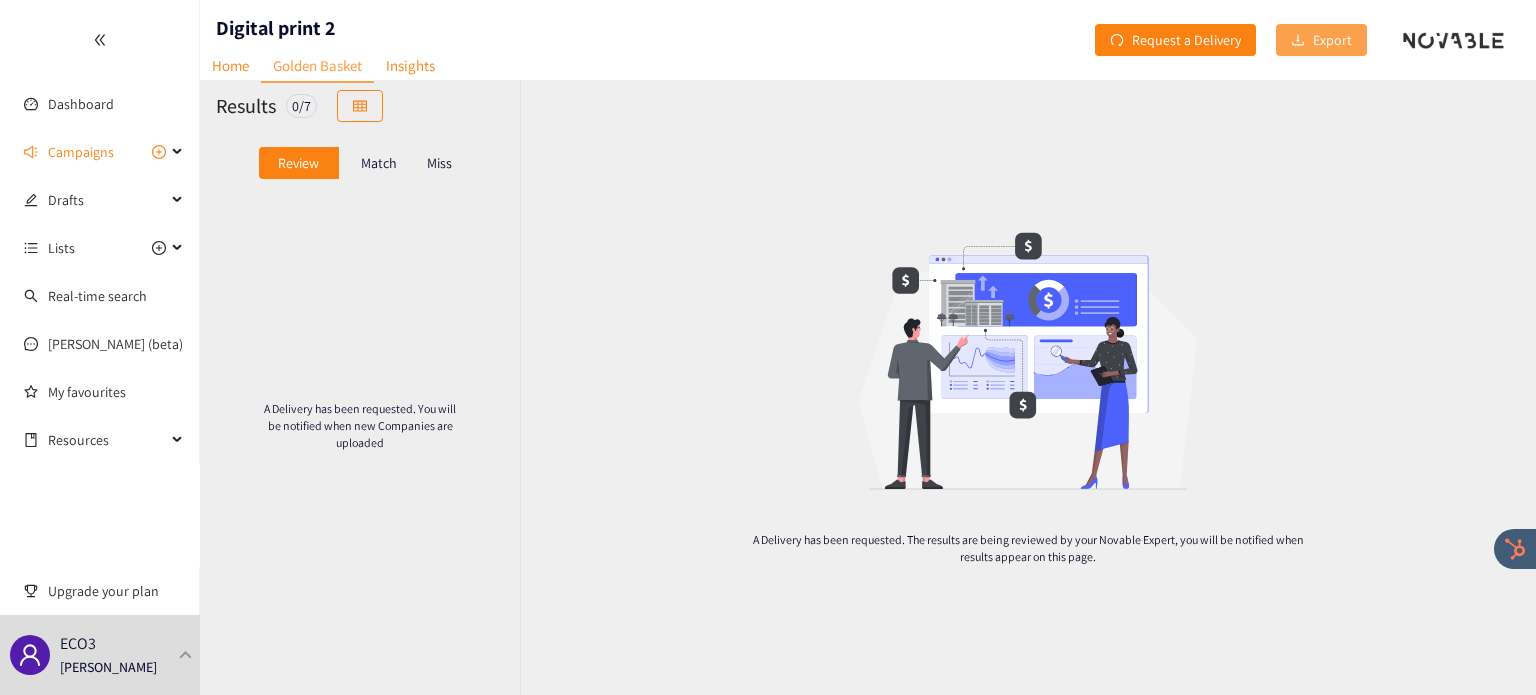 click on "Export" at bounding box center (1332, 40) 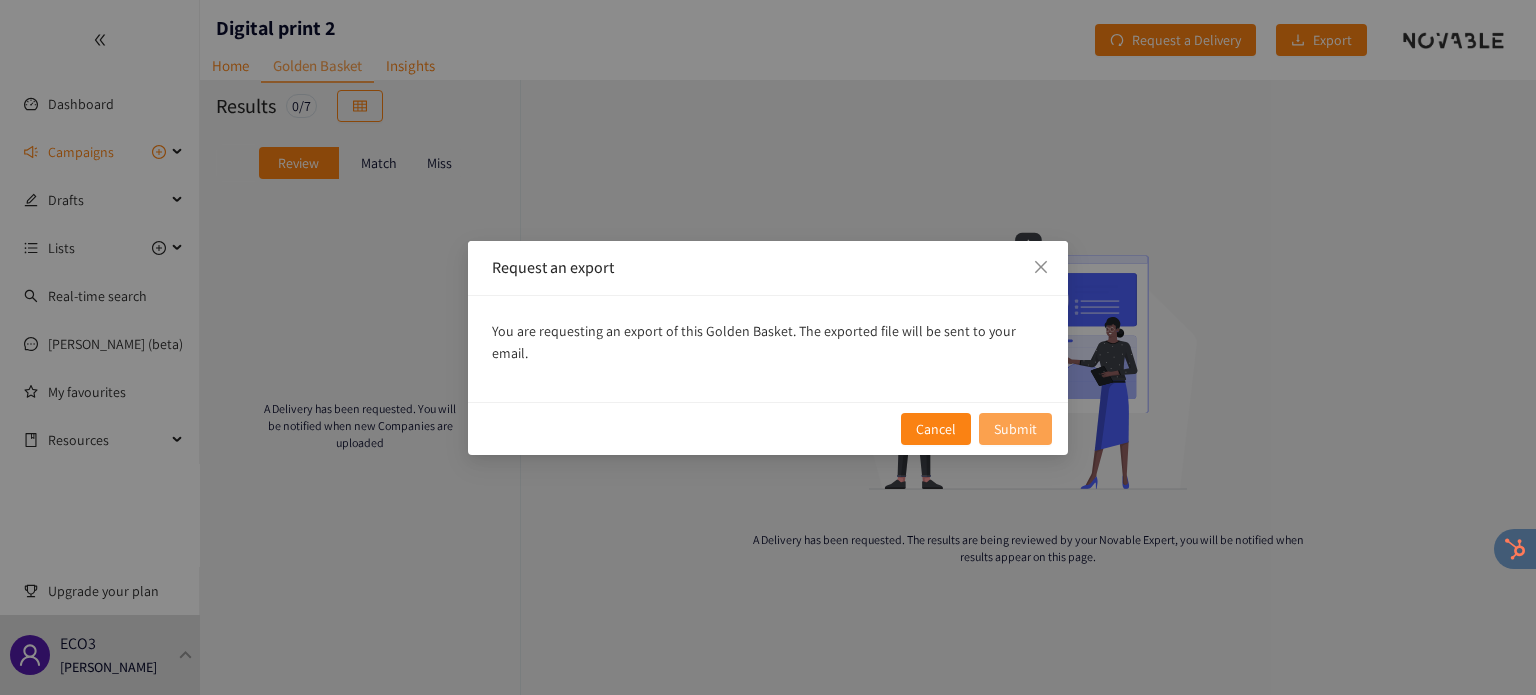 click on "Submit" at bounding box center [1015, 429] 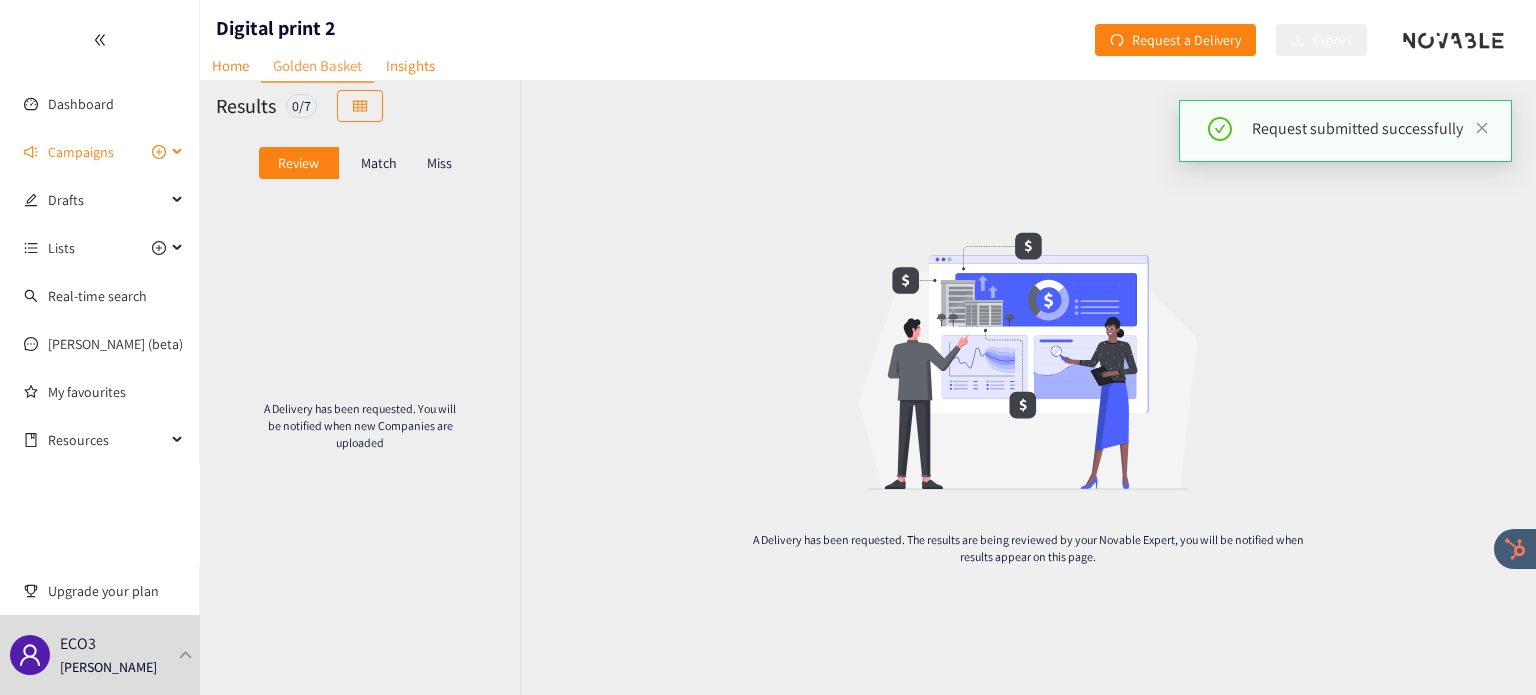 click on "Campaigns" at bounding box center (81, 152) 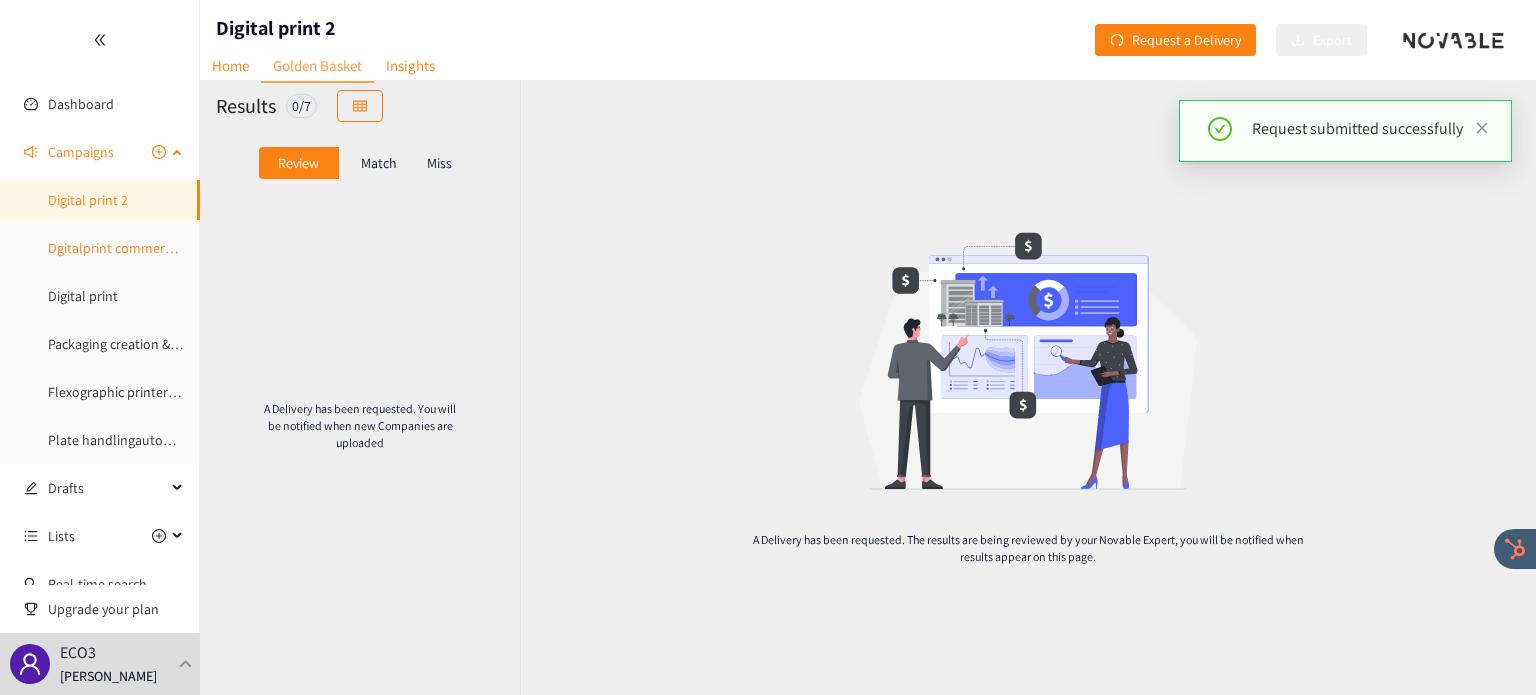 click on "Dgitalprint commercial" at bounding box center (116, 248) 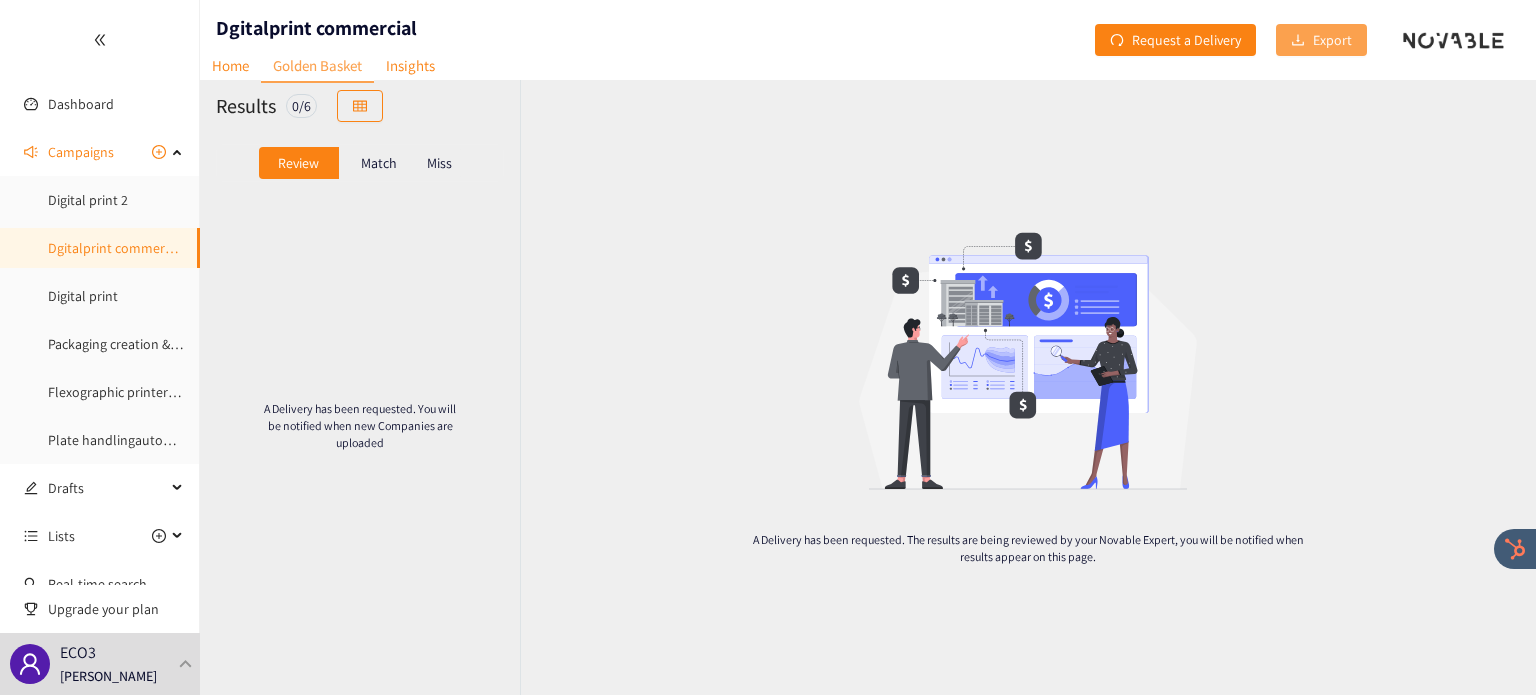 click on "Export" at bounding box center [1321, 40] 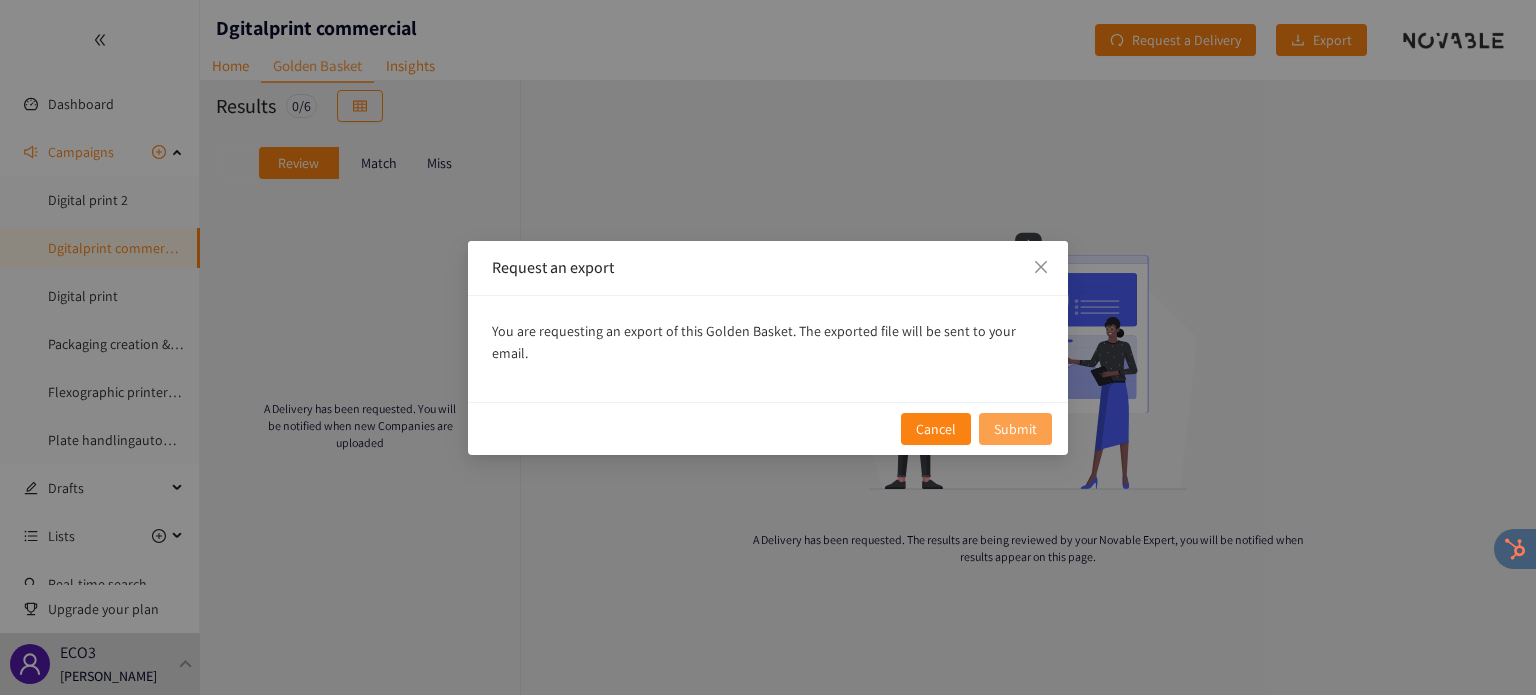 click on "Submit" at bounding box center (1015, 429) 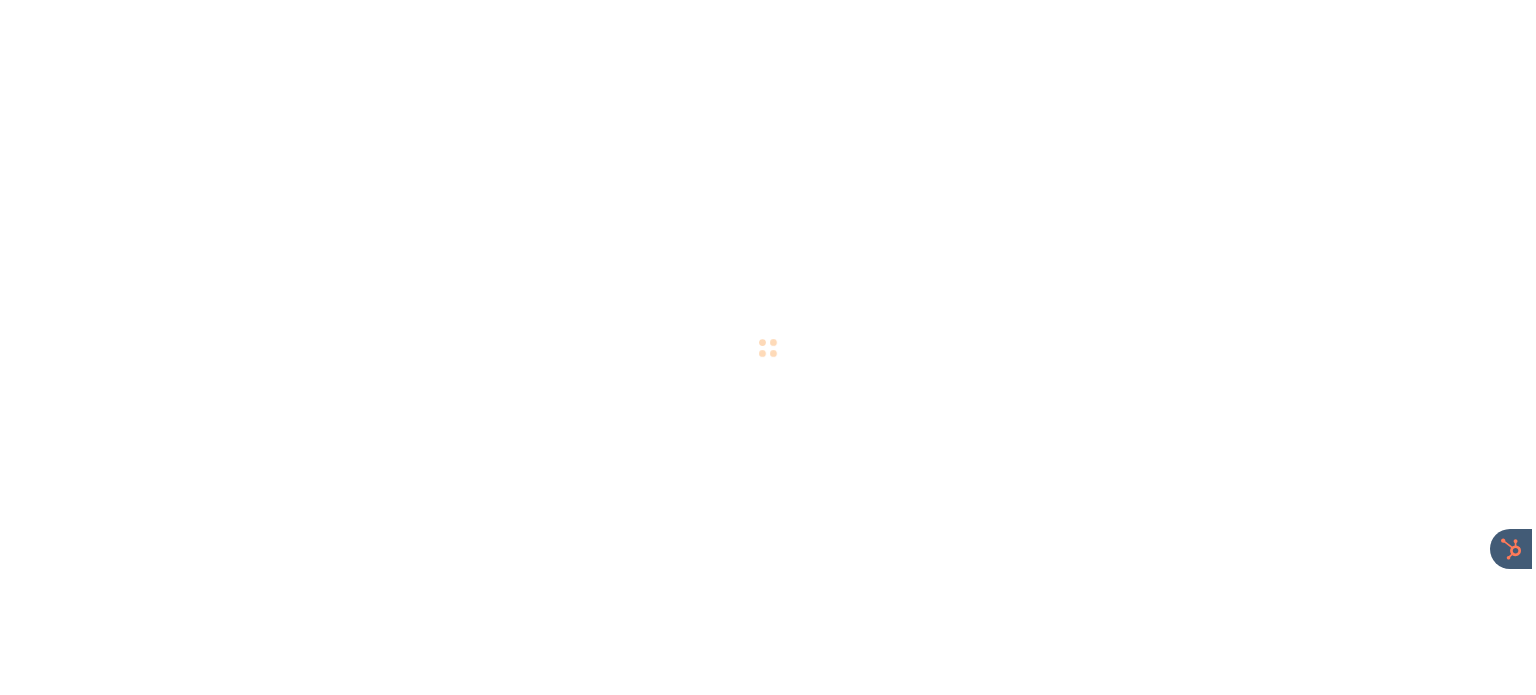 scroll, scrollTop: 0, scrollLeft: 0, axis: both 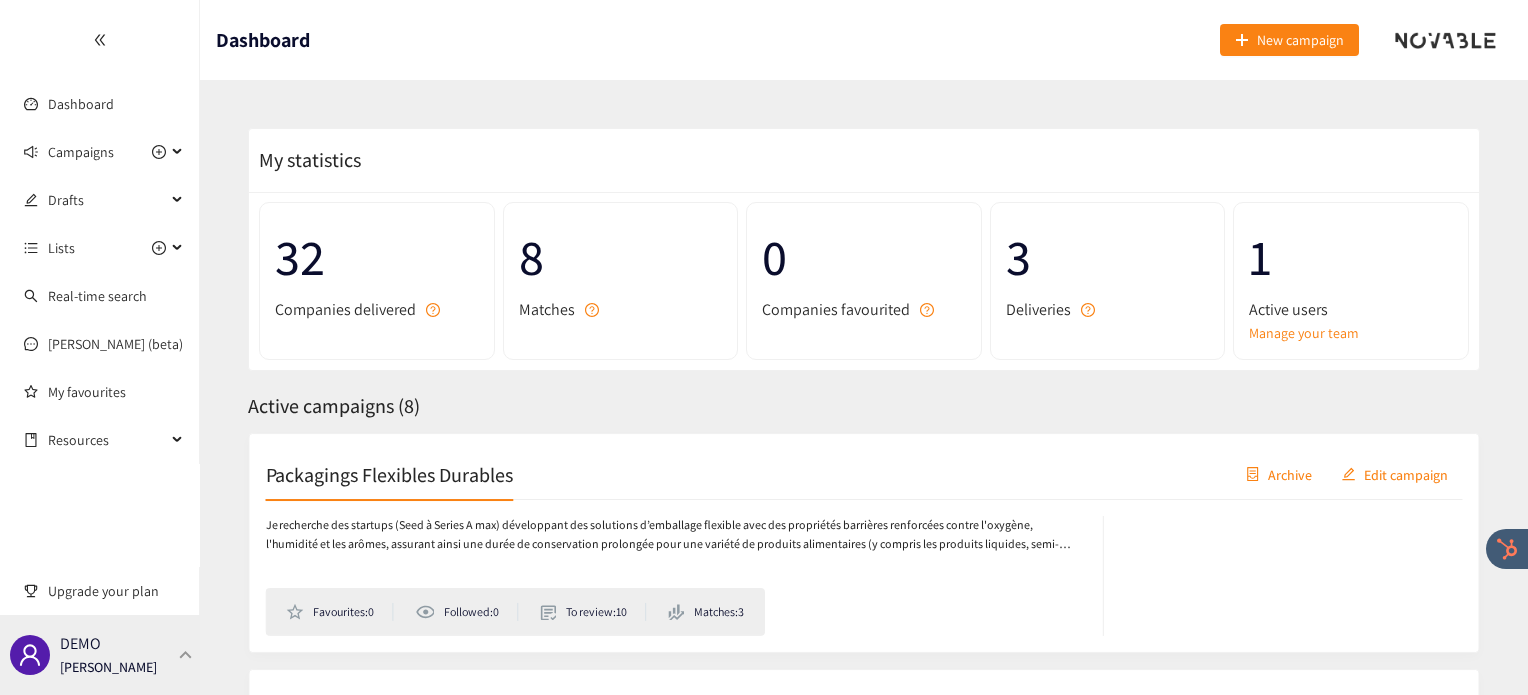 click at bounding box center [186, 654] 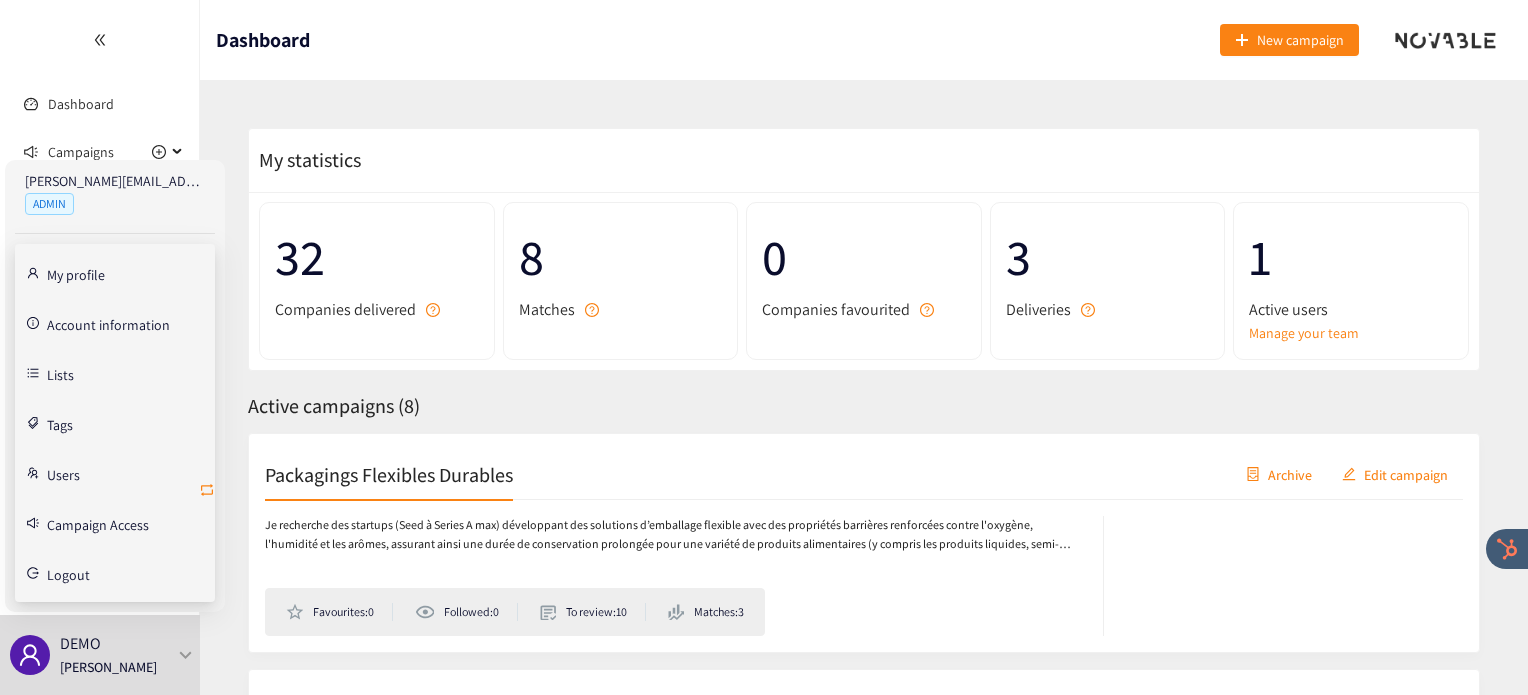 click 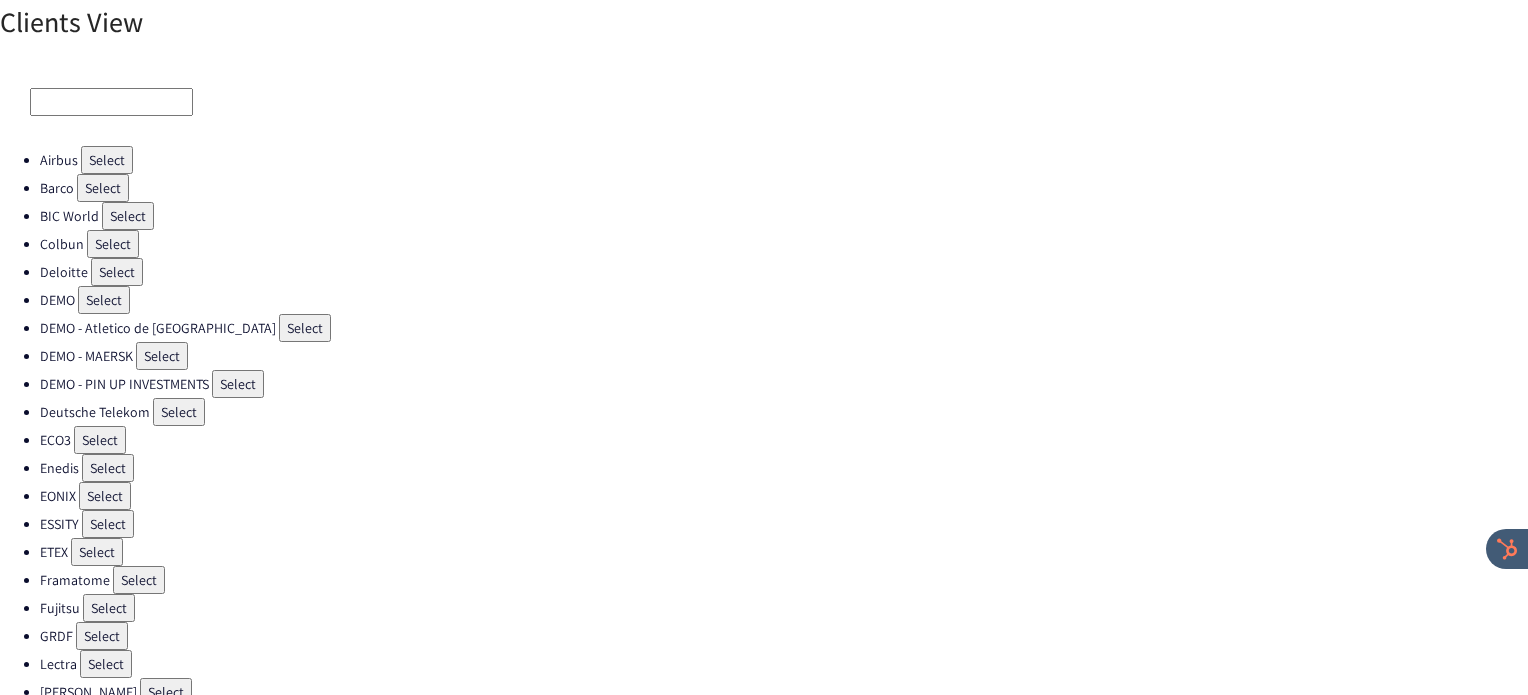 scroll, scrollTop: 538, scrollLeft: 0, axis: vertical 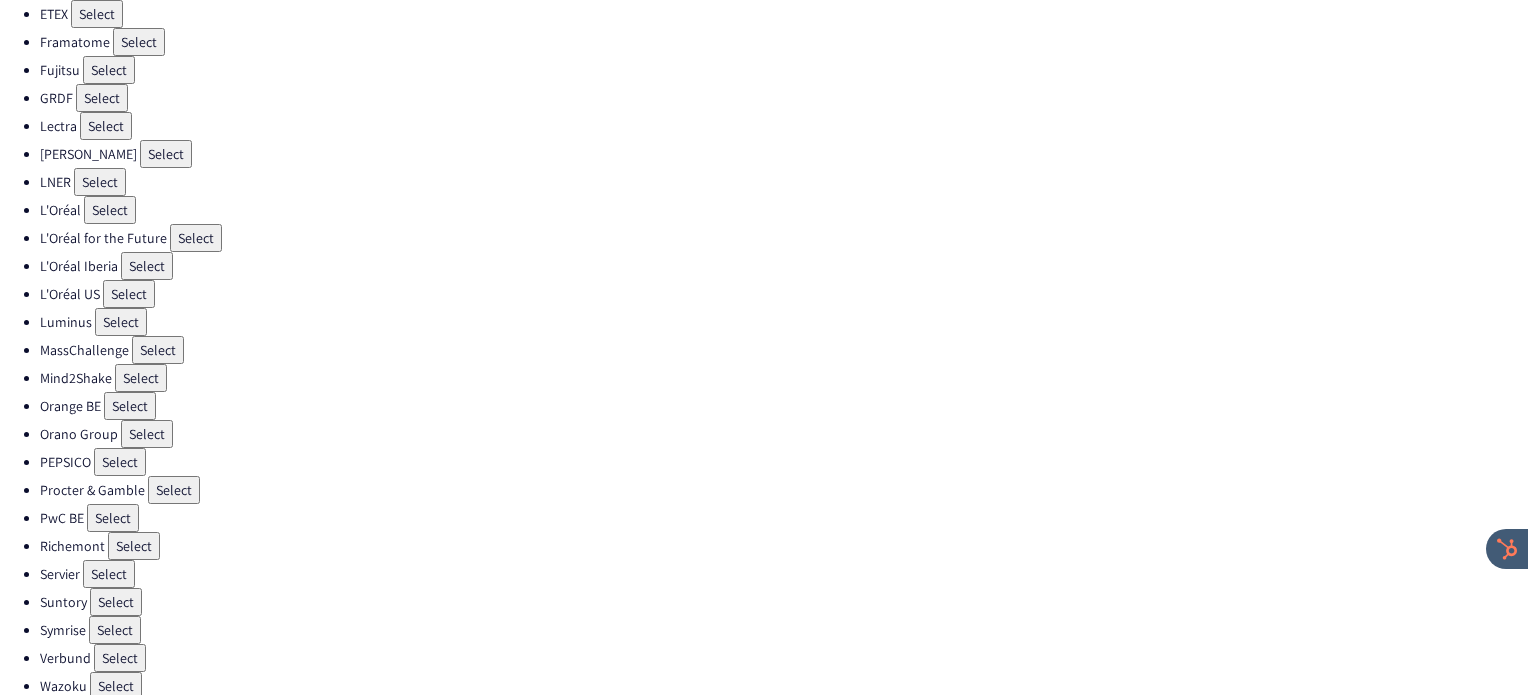 click on "Select" at bounding box center (120, 462) 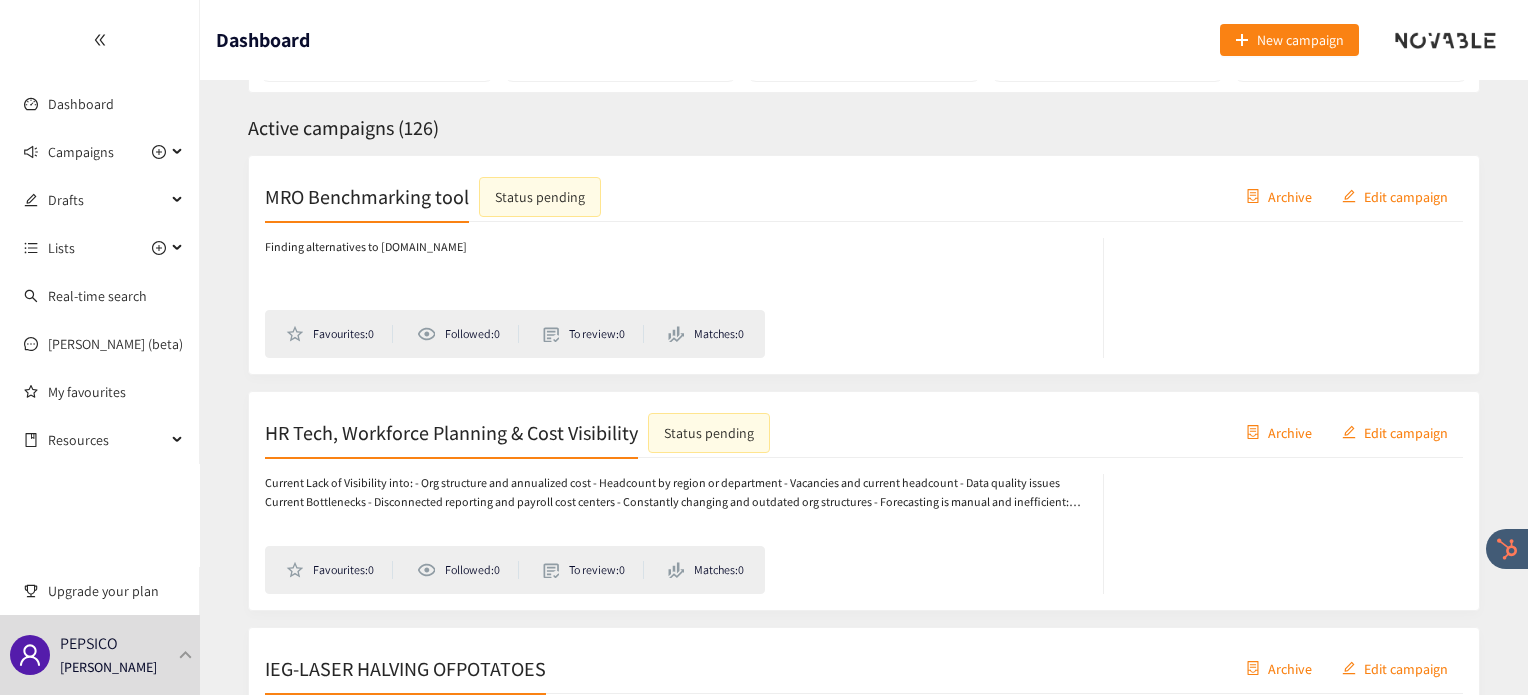 scroll, scrollTop: 304, scrollLeft: 0, axis: vertical 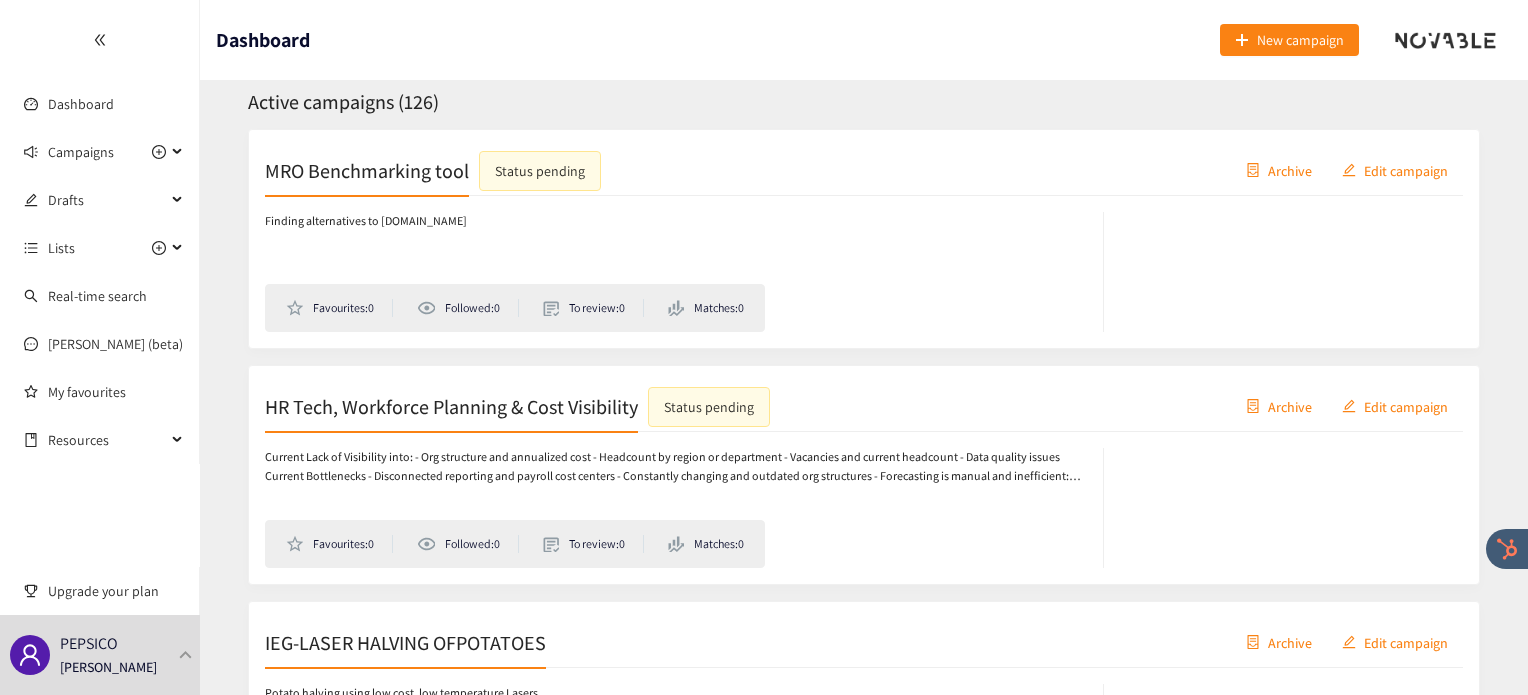 click on "HR Tech, Workforce Planning & Cost Visibility" at bounding box center (451, 406) 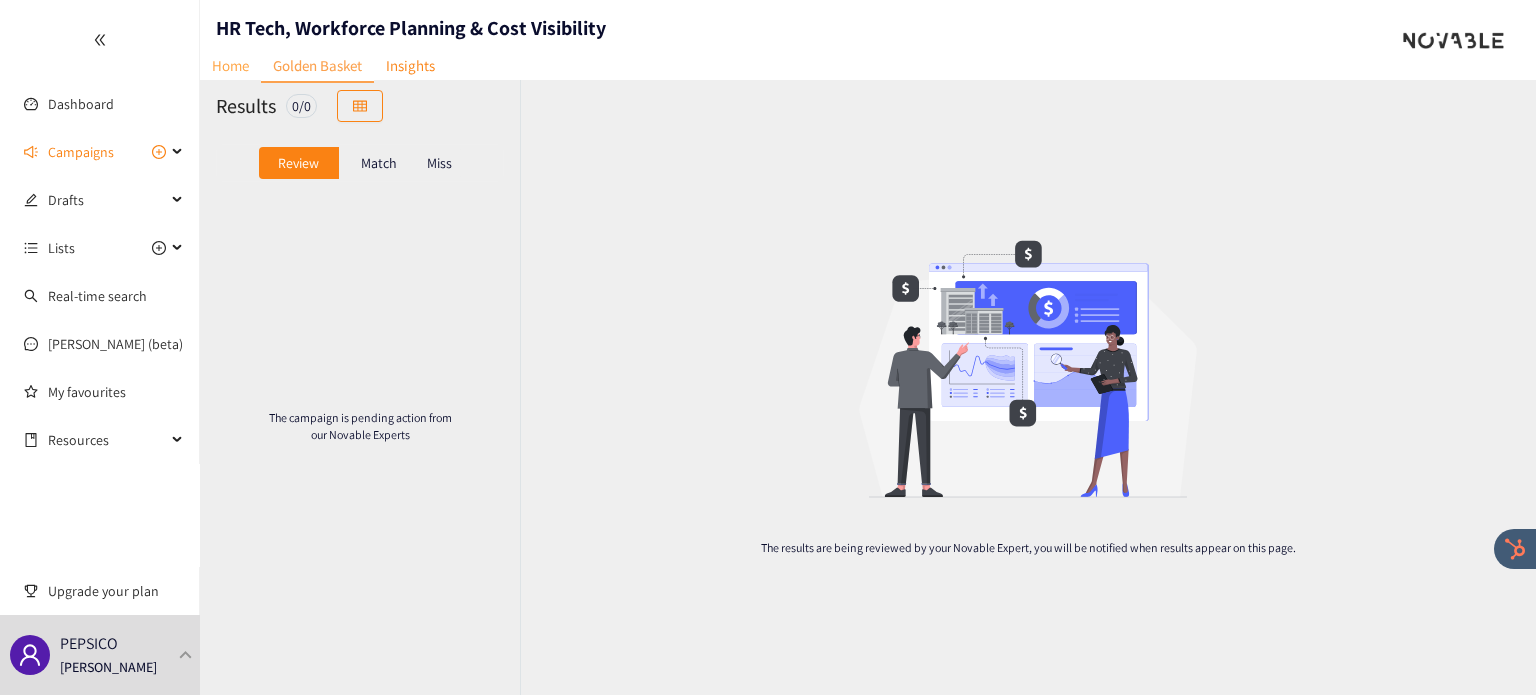 click on "Home" at bounding box center (230, 65) 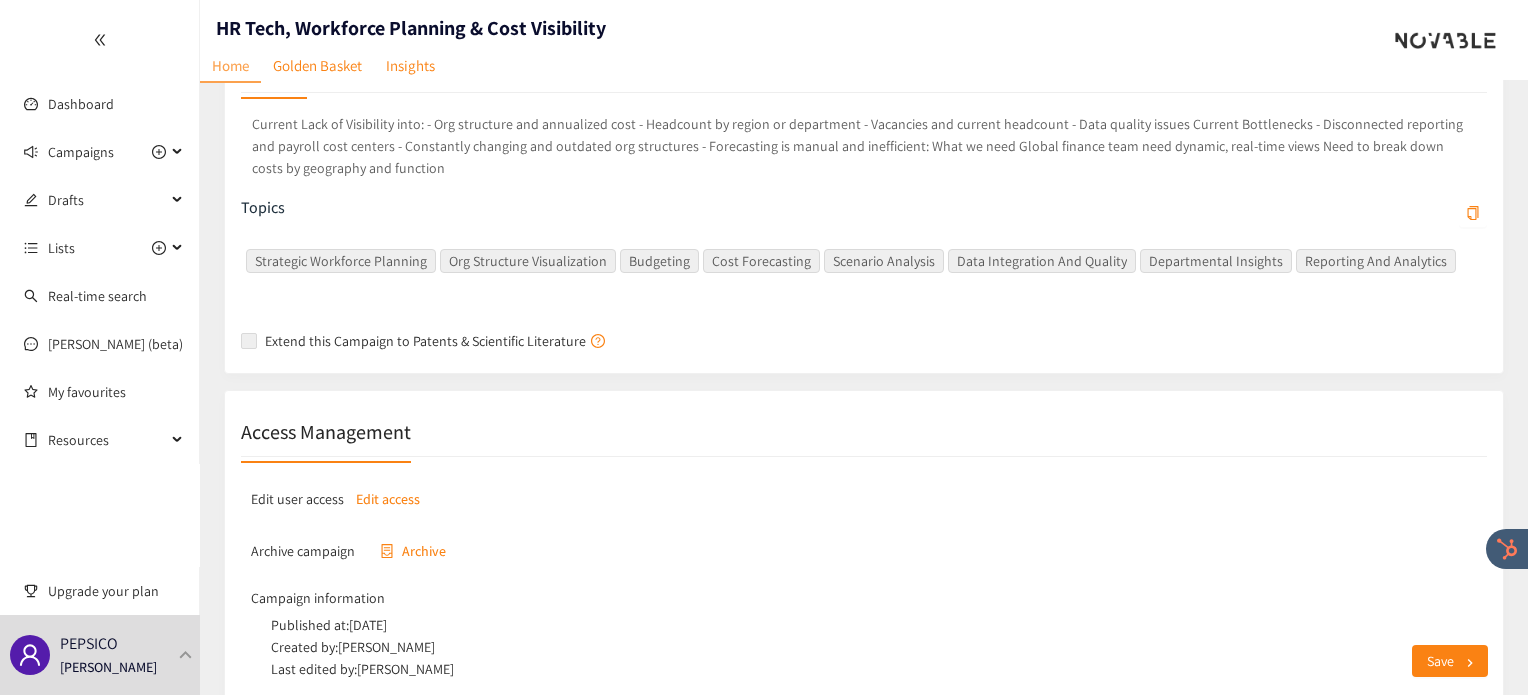 scroll, scrollTop: 404, scrollLeft: 0, axis: vertical 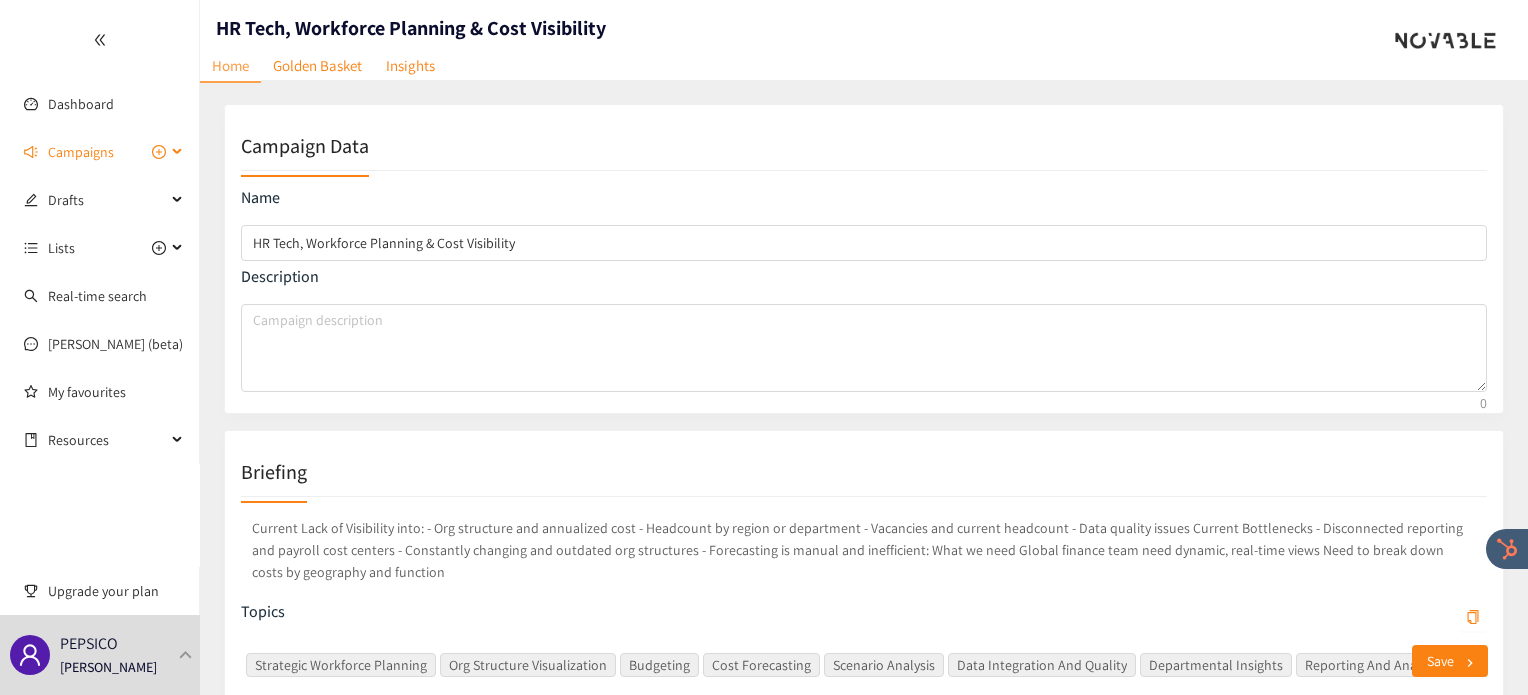 click on "Campaigns" at bounding box center [81, 152] 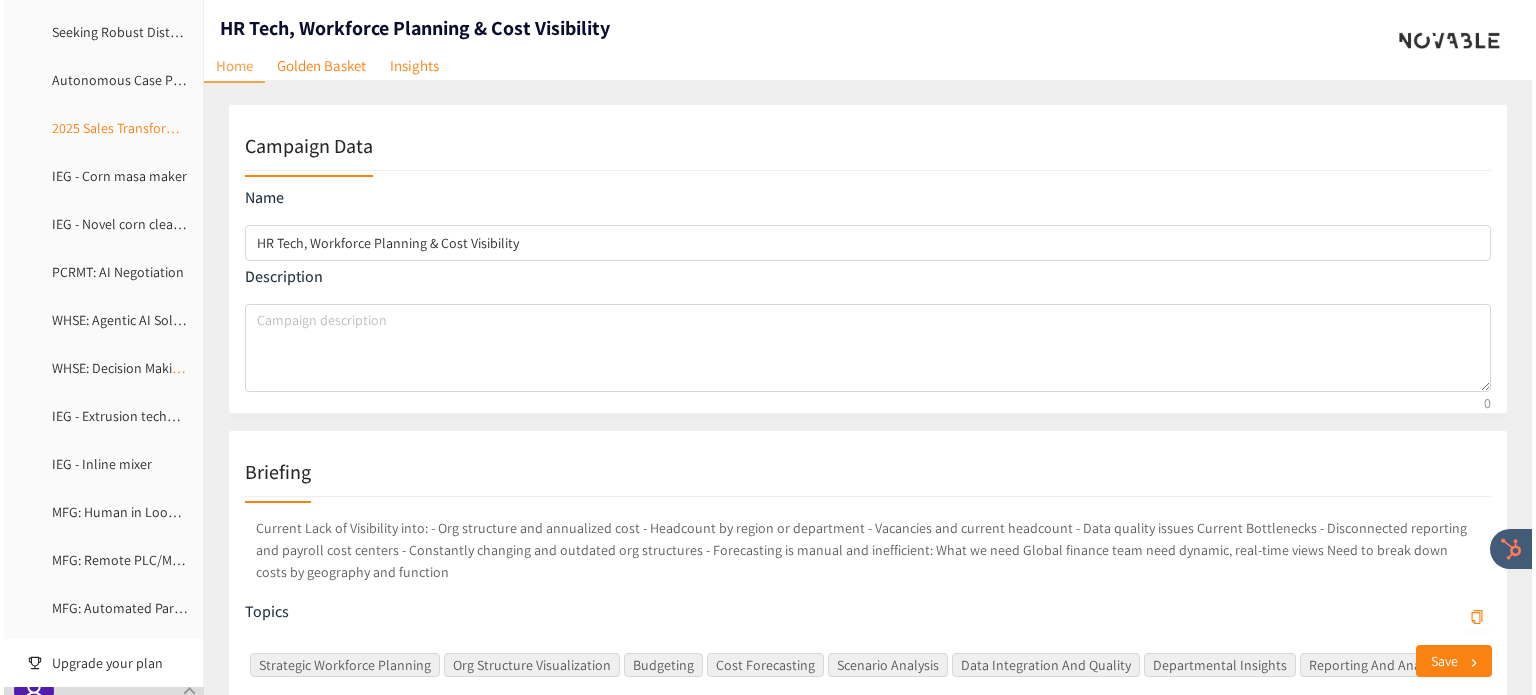 scroll, scrollTop: 327, scrollLeft: 0, axis: vertical 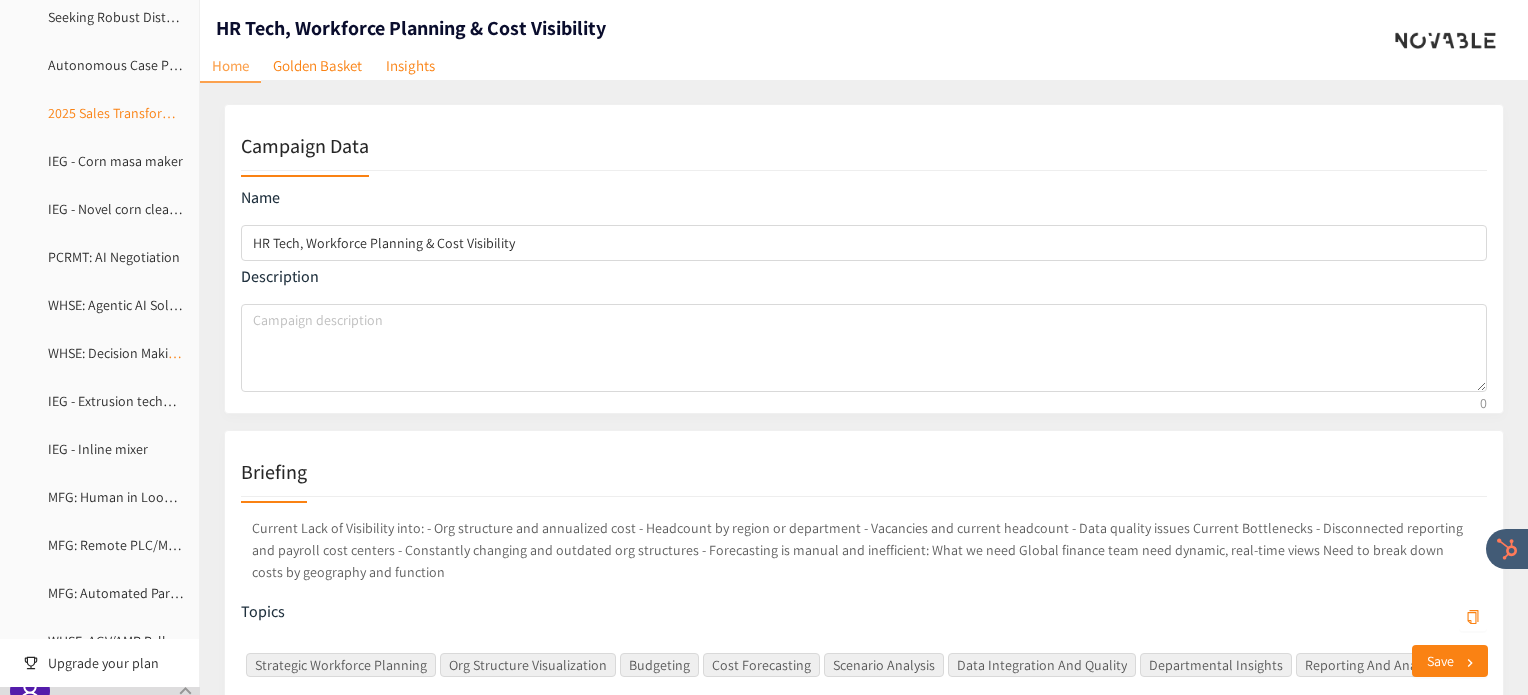 click on "IEG - Inline mixer" at bounding box center [98, 449] 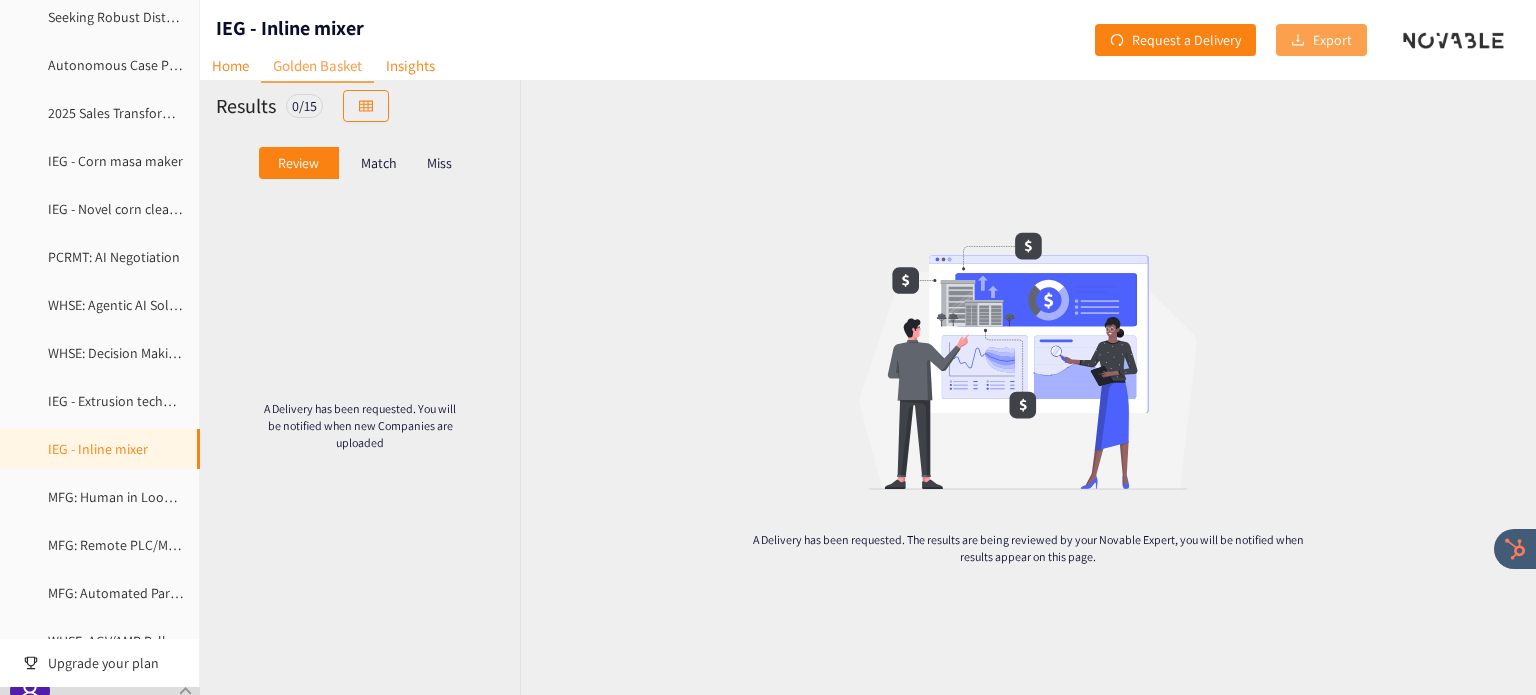 click on "Export" at bounding box center (1332, 40) 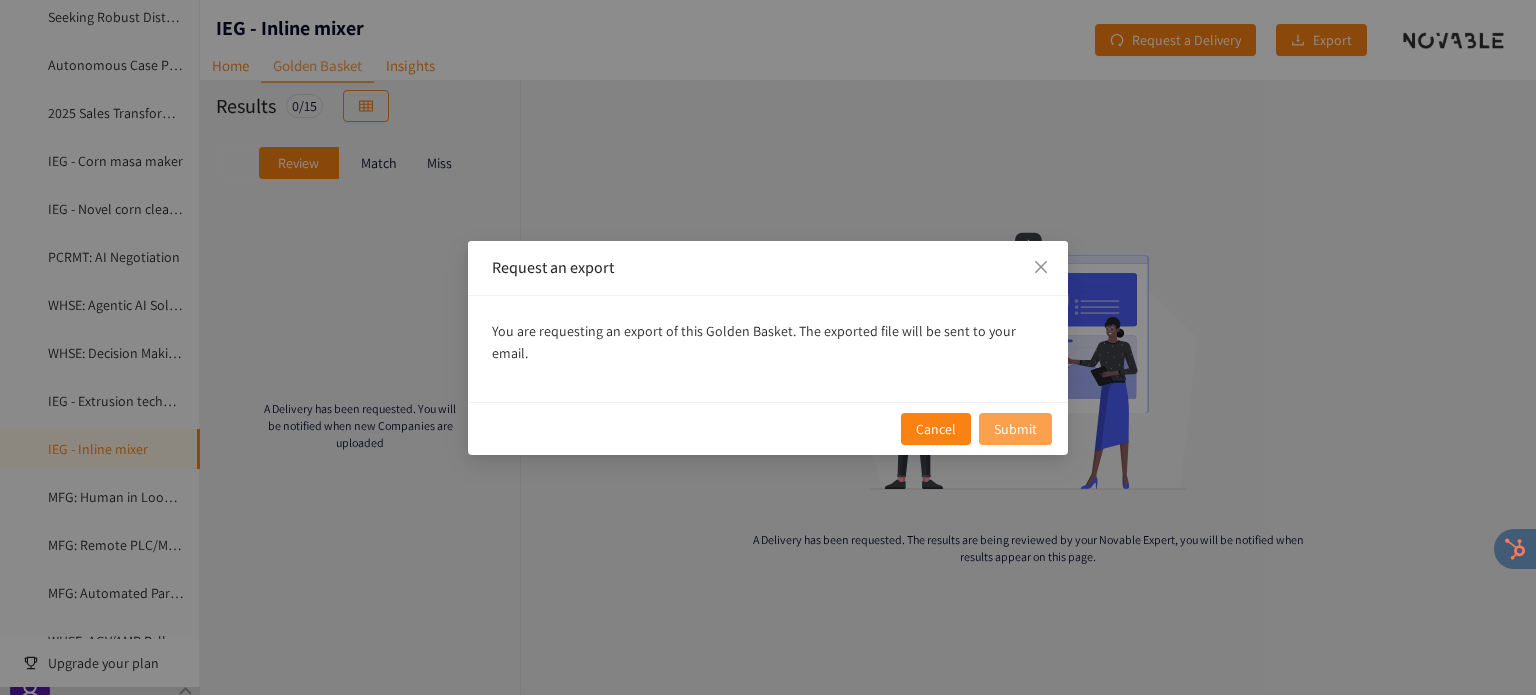 click on "Submit" at bounding box center [1015, 429] 